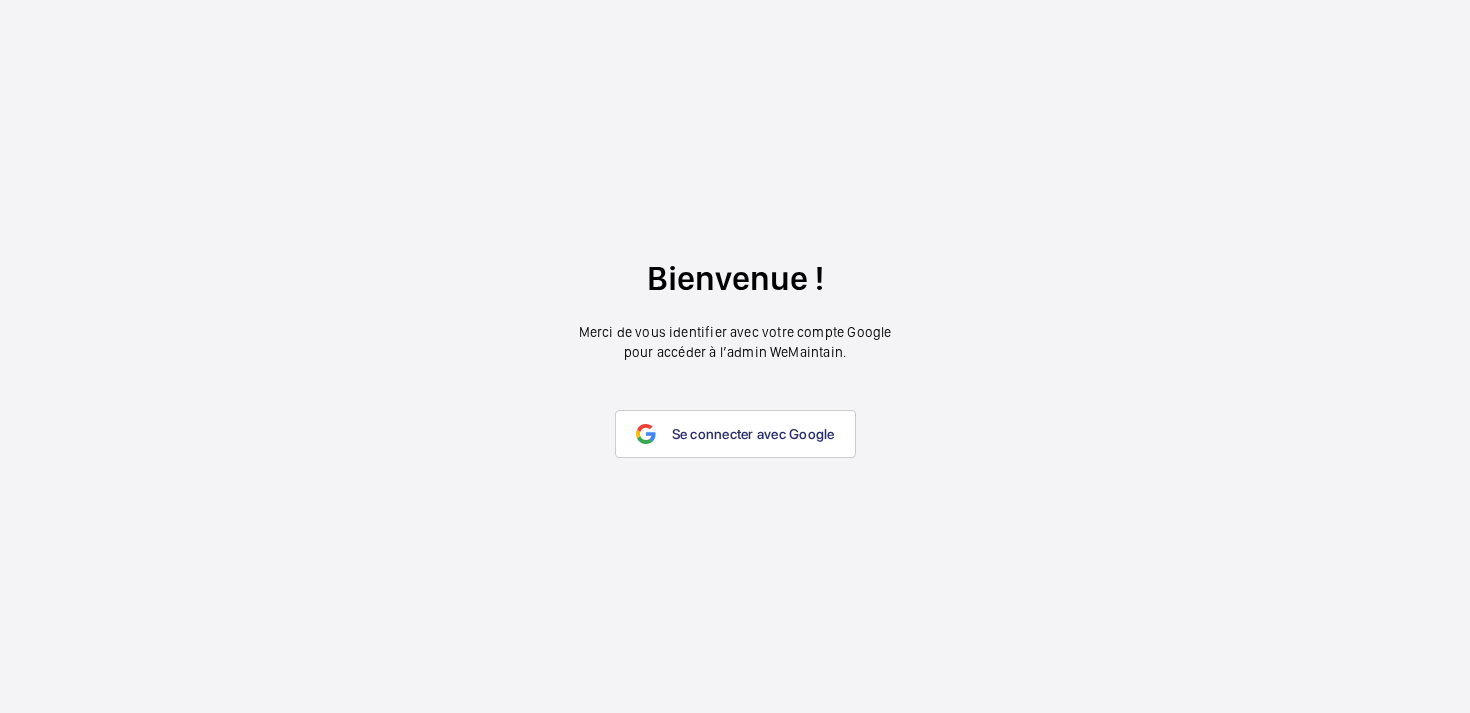 scroll, scrollTop: 0, scrollLeft: 0, axis: both 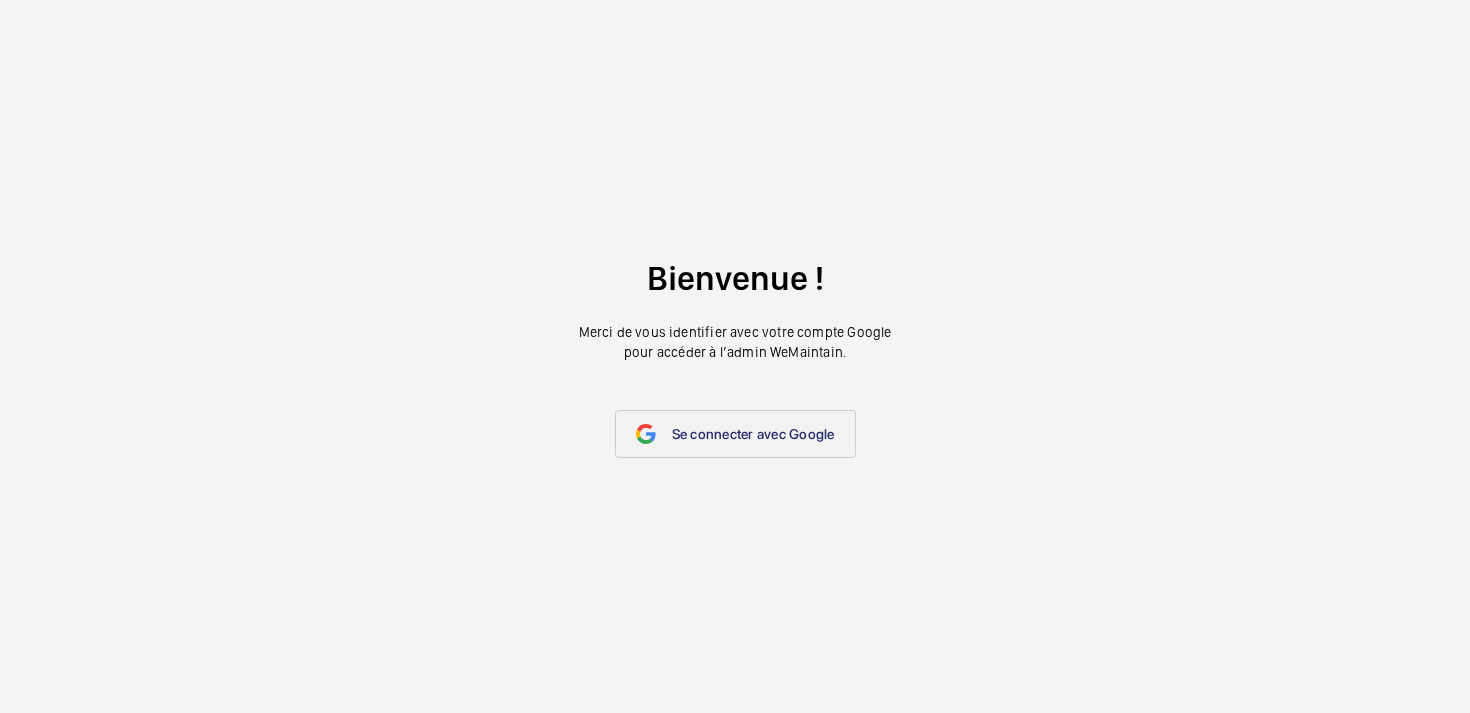click on "Se connecter avec Google" 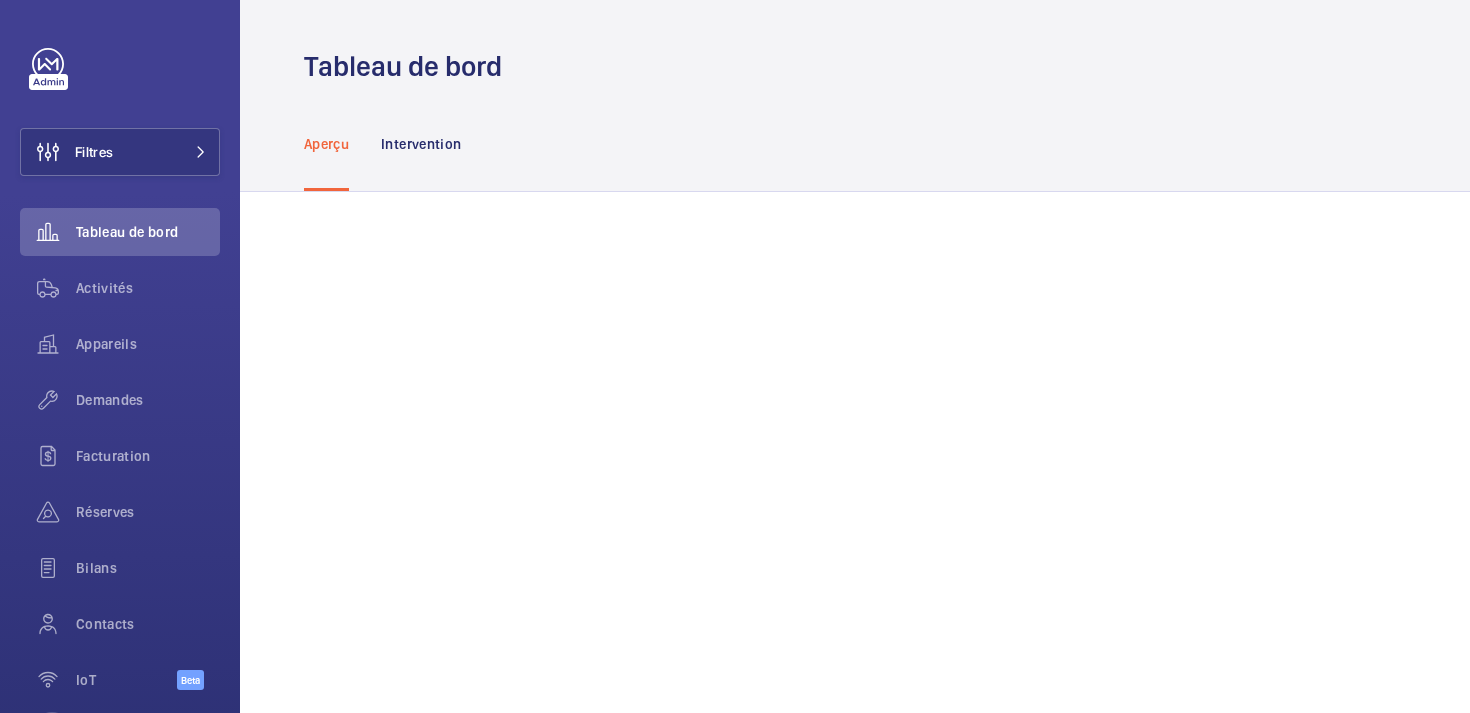scroll, scrollTop: 0, scrollLeft: 0, axis: both 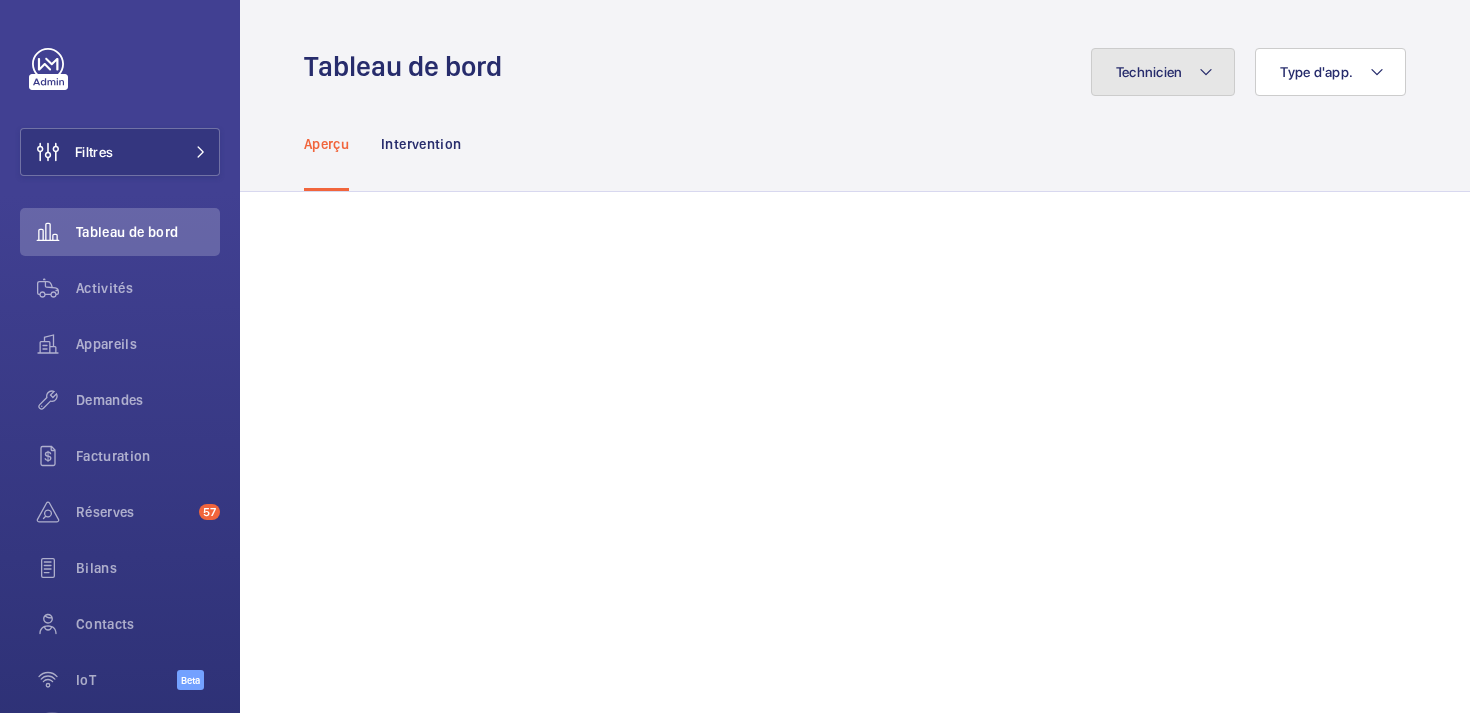 click on "Technicien" 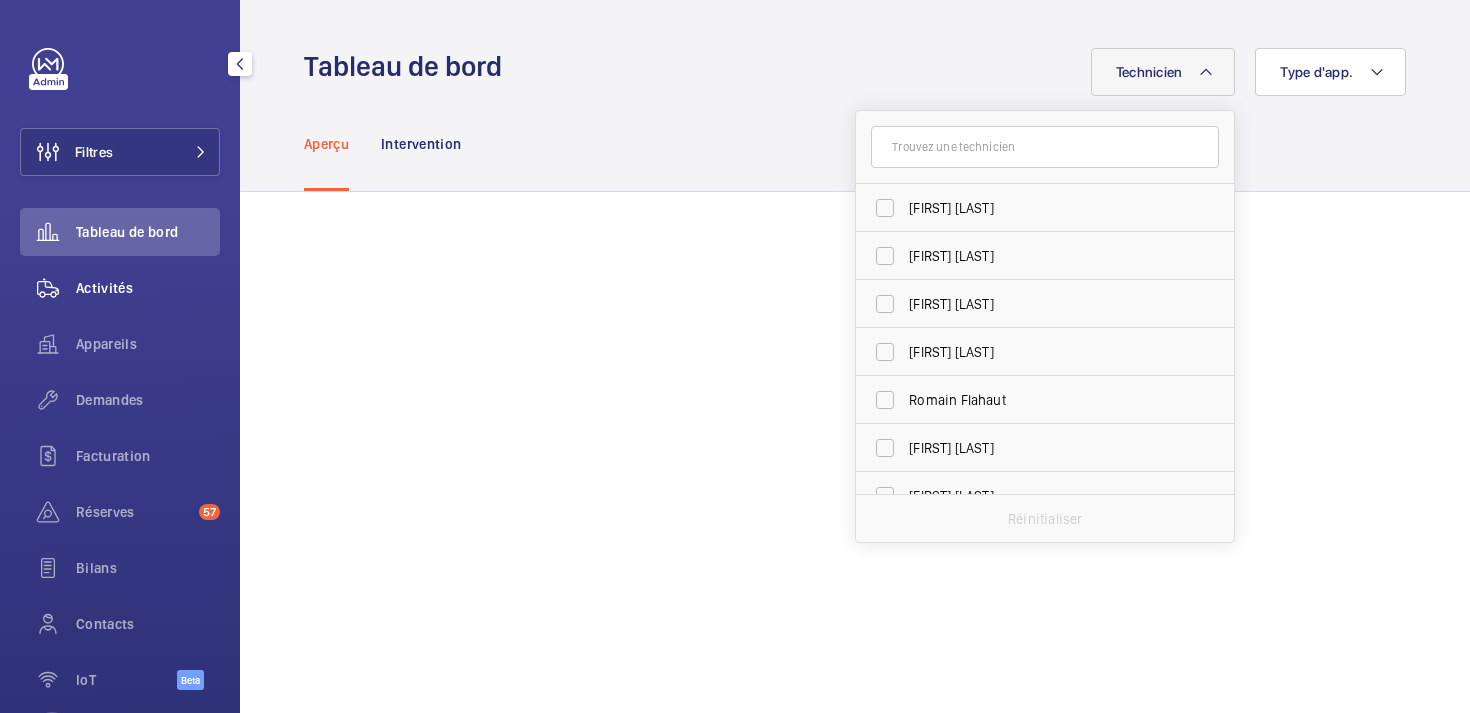 click on "Activités" 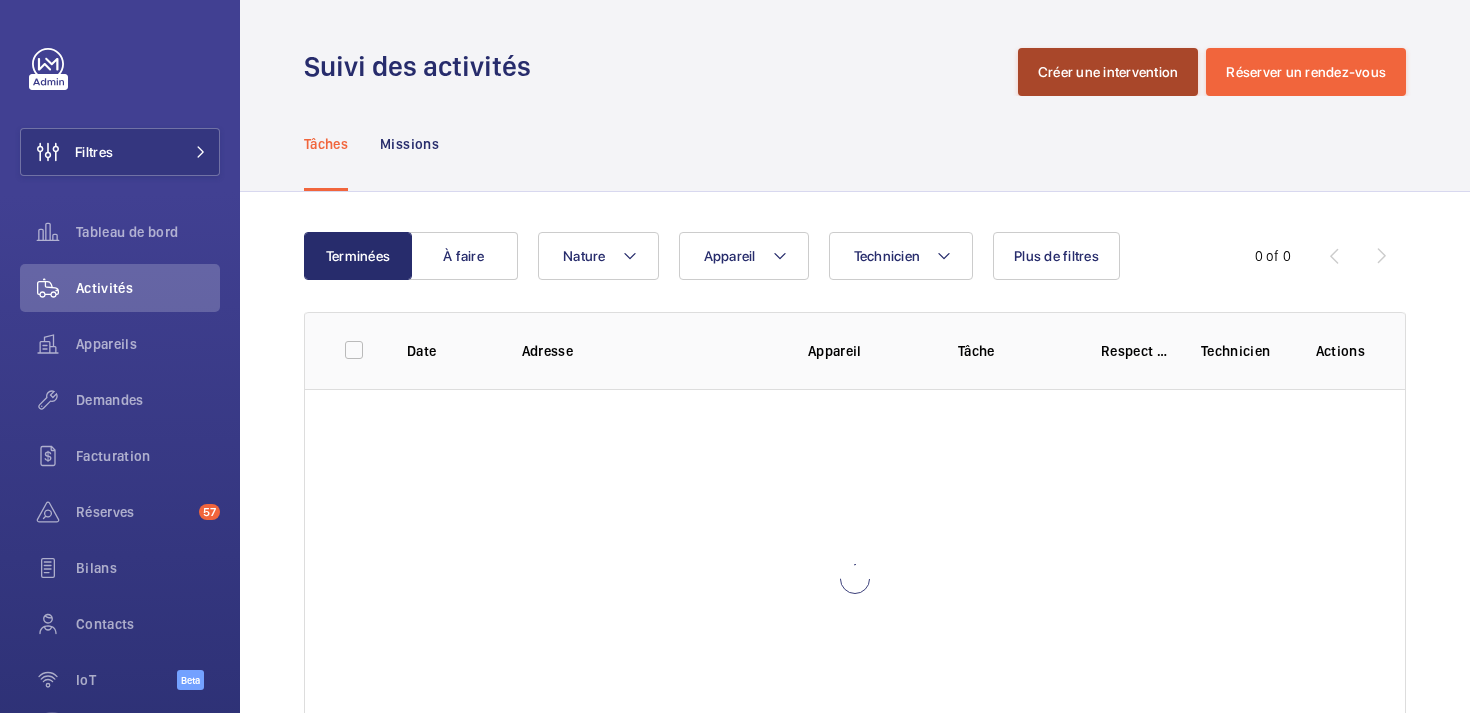 click on "Créer une intervention" 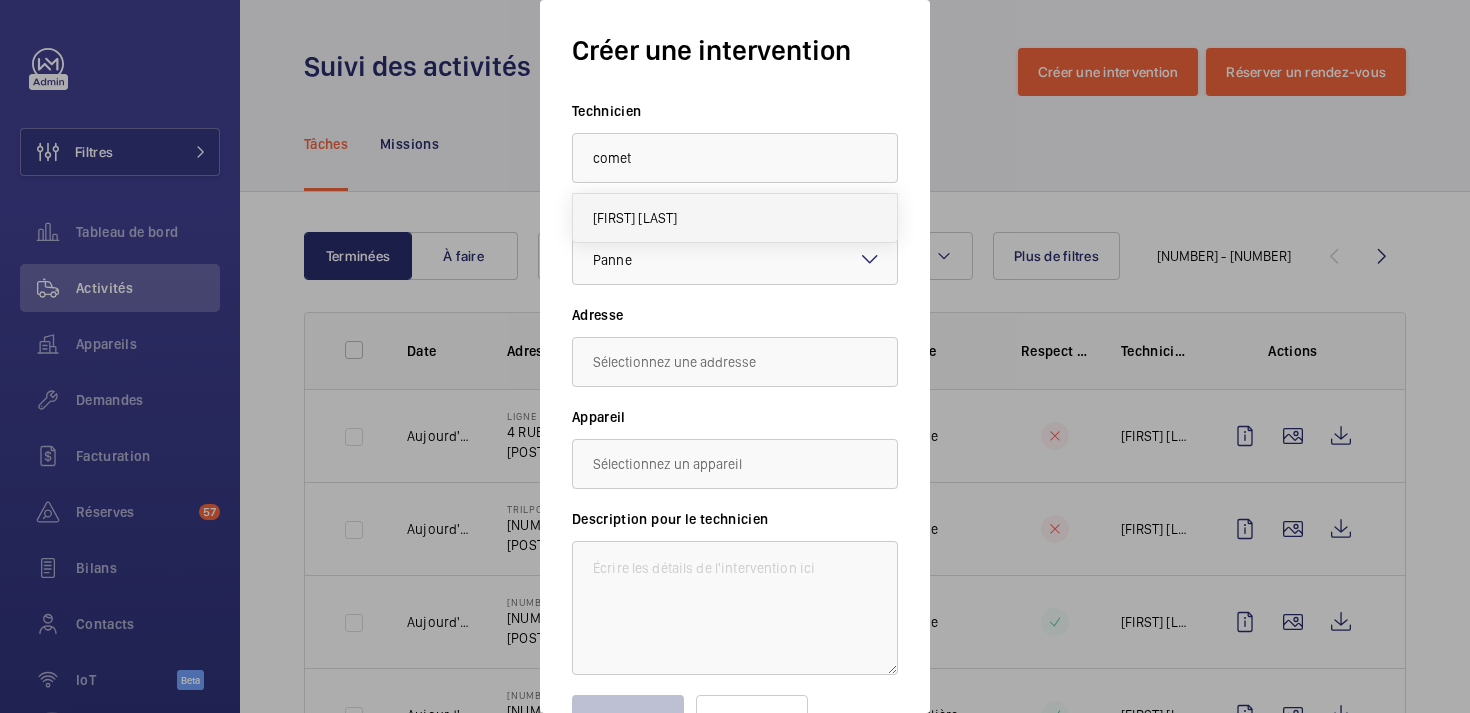 click on "[FIRST] [LAST]" at bounding box center [635, 218] 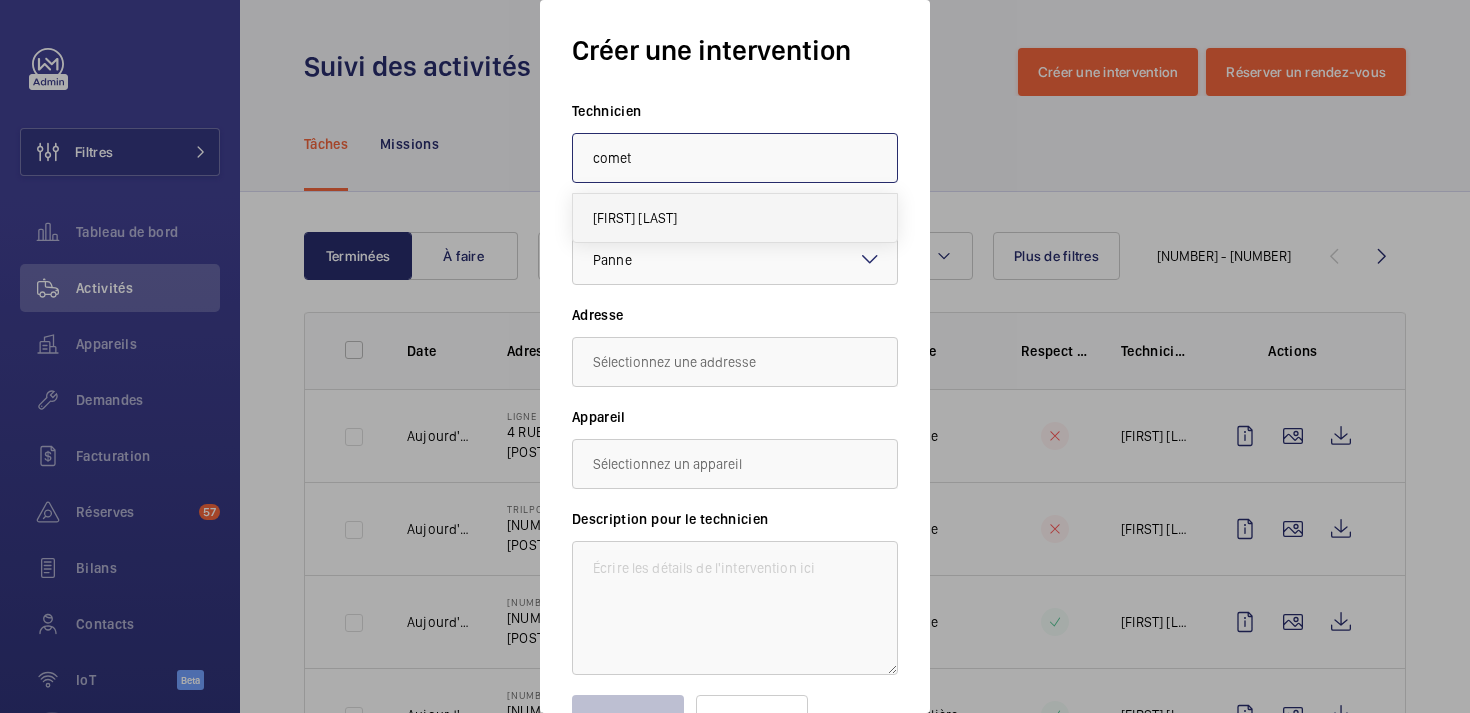 type on "[FIRST] [LAST]" 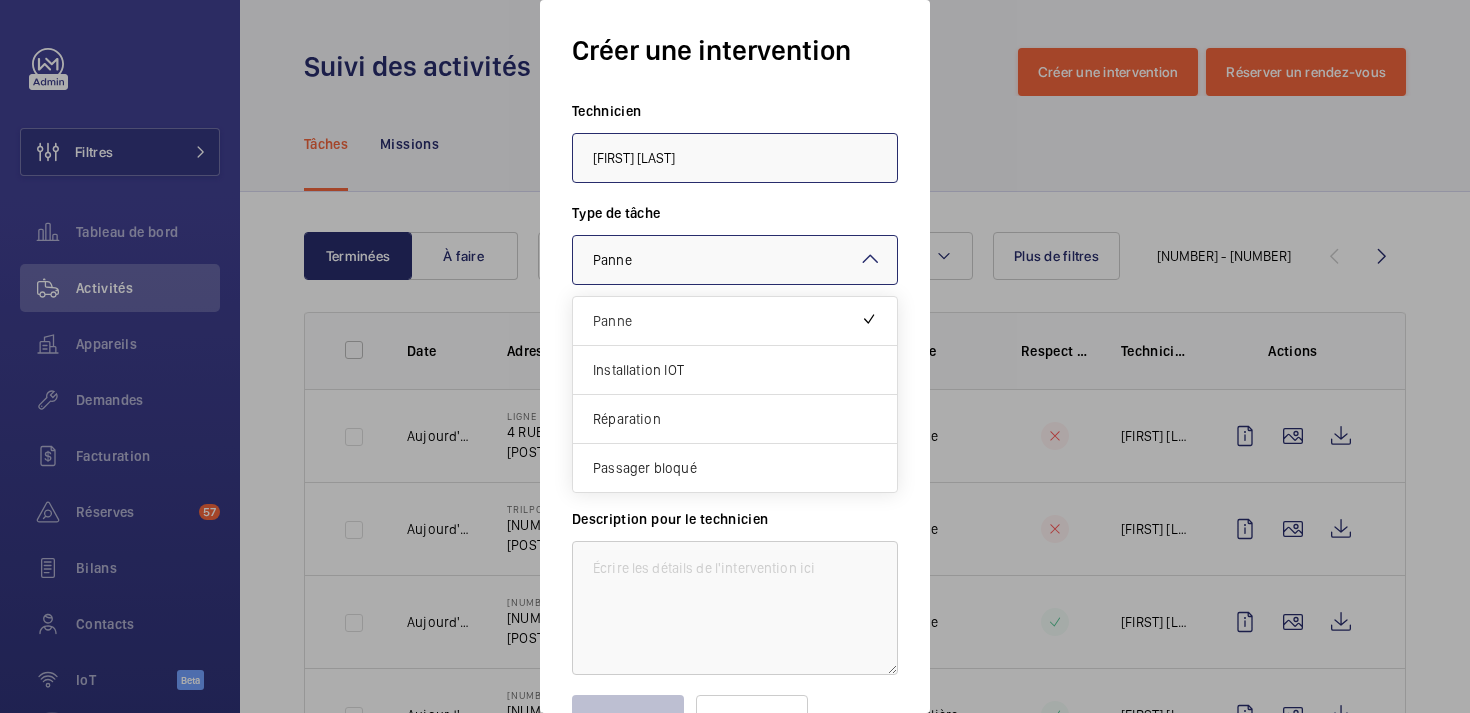 click on "×  Panne" 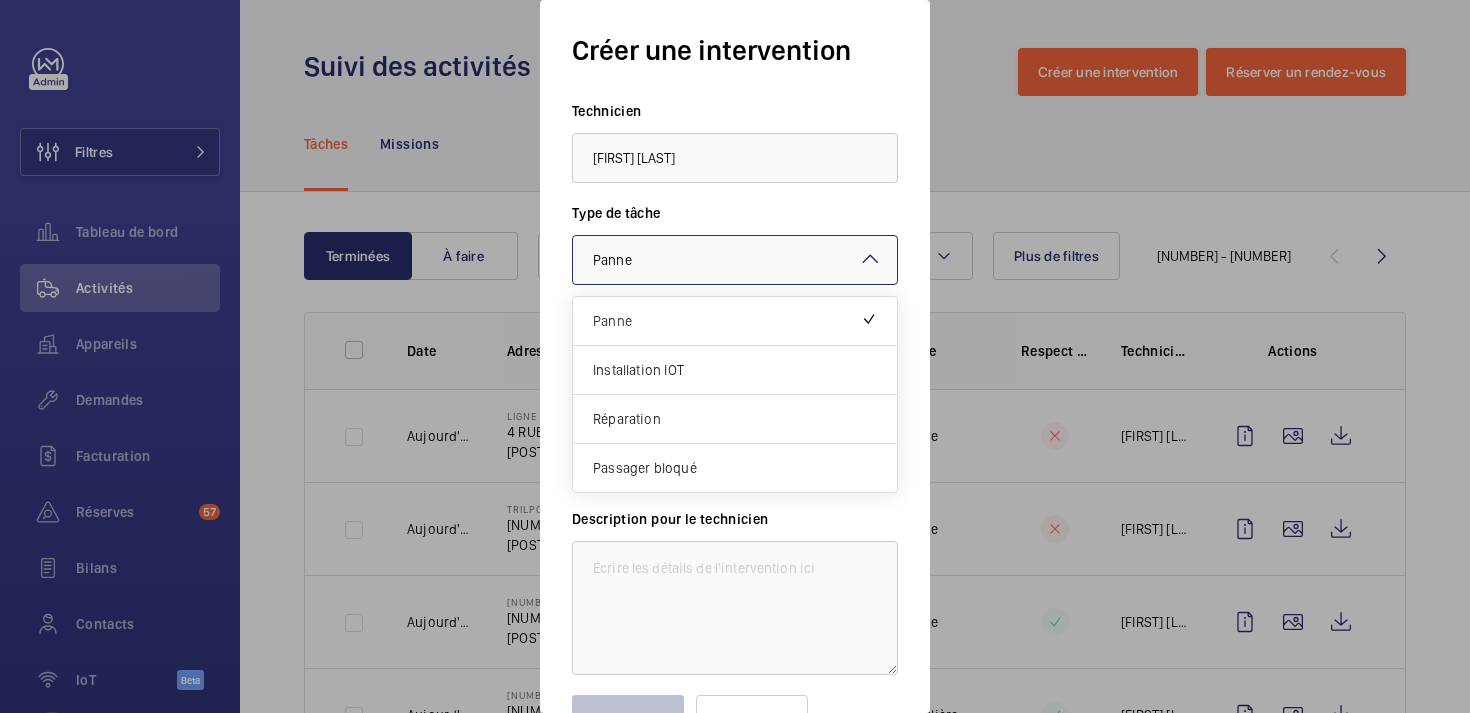 click on "Type de tâche" 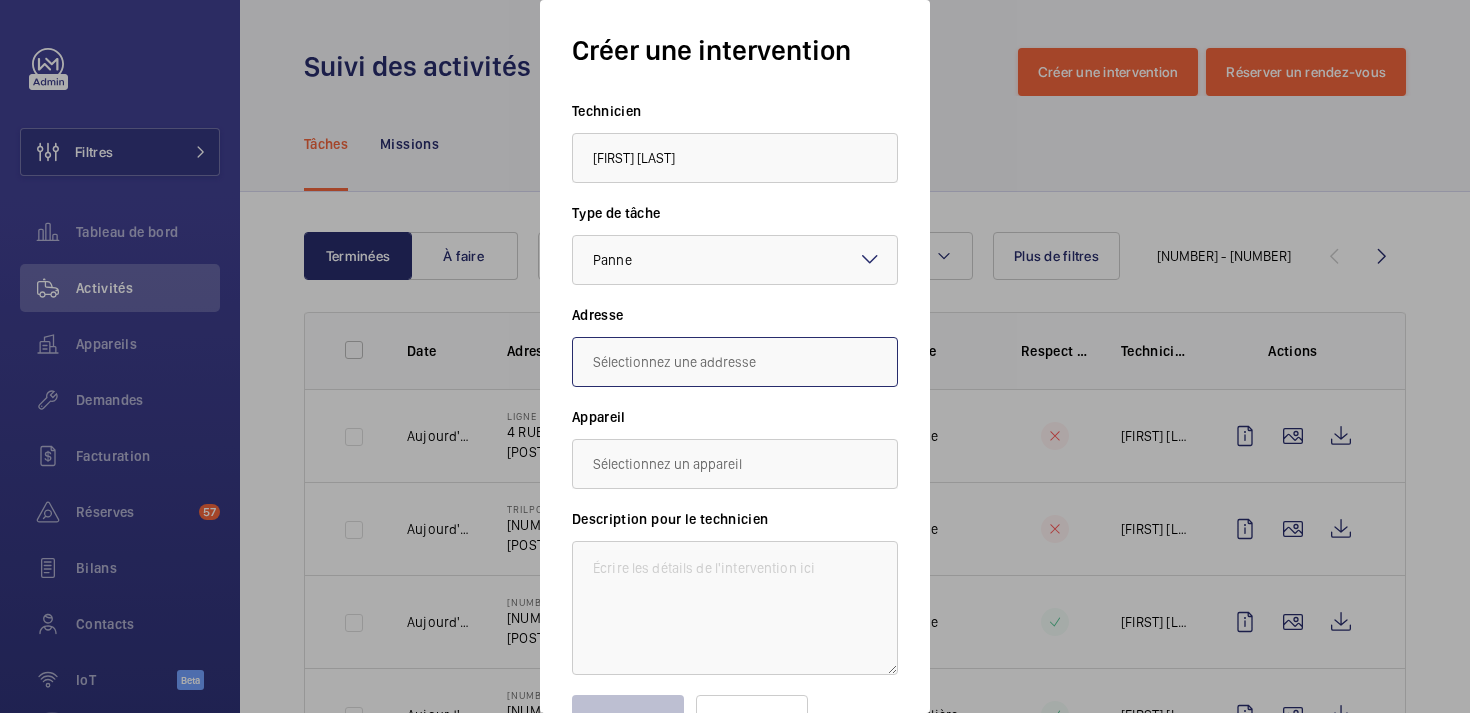 click at bounding box center [735, 362] 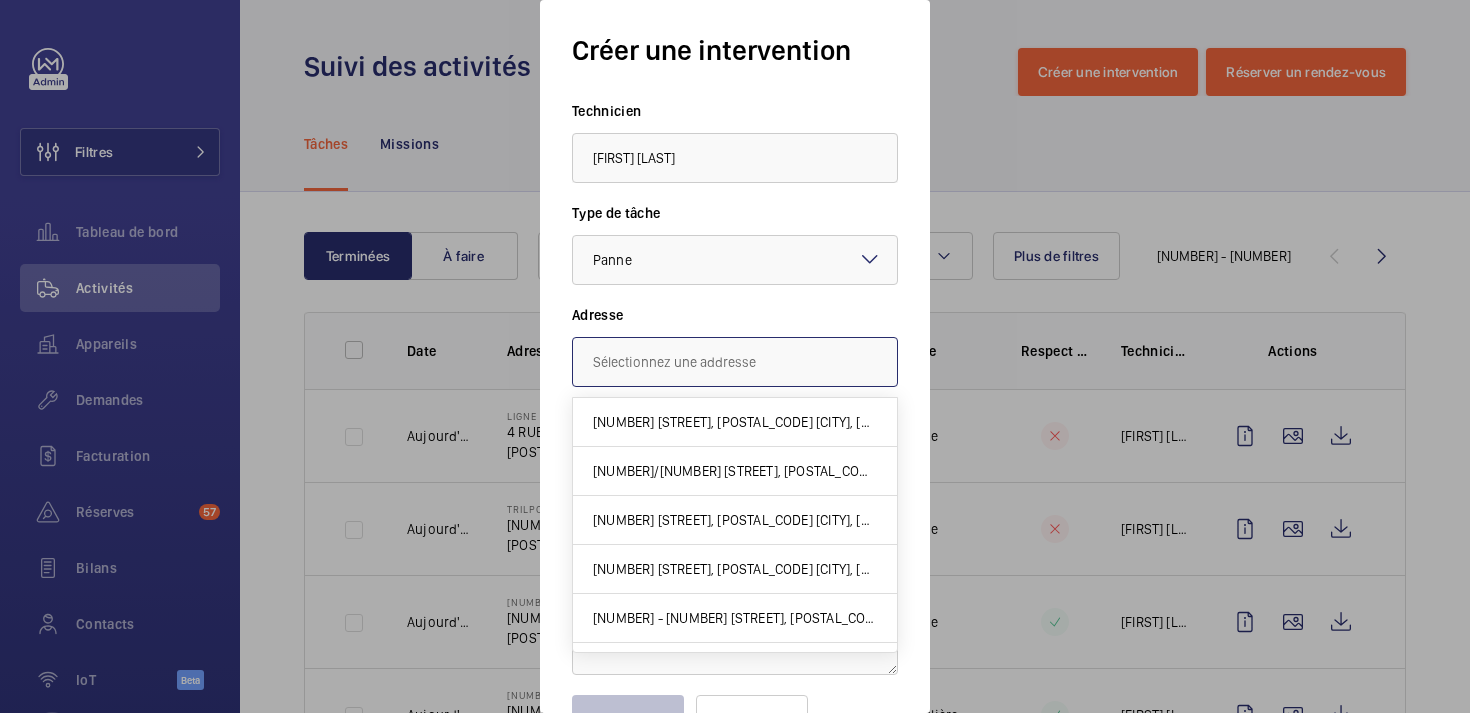 paste on "[NUMBER] [STREET]" 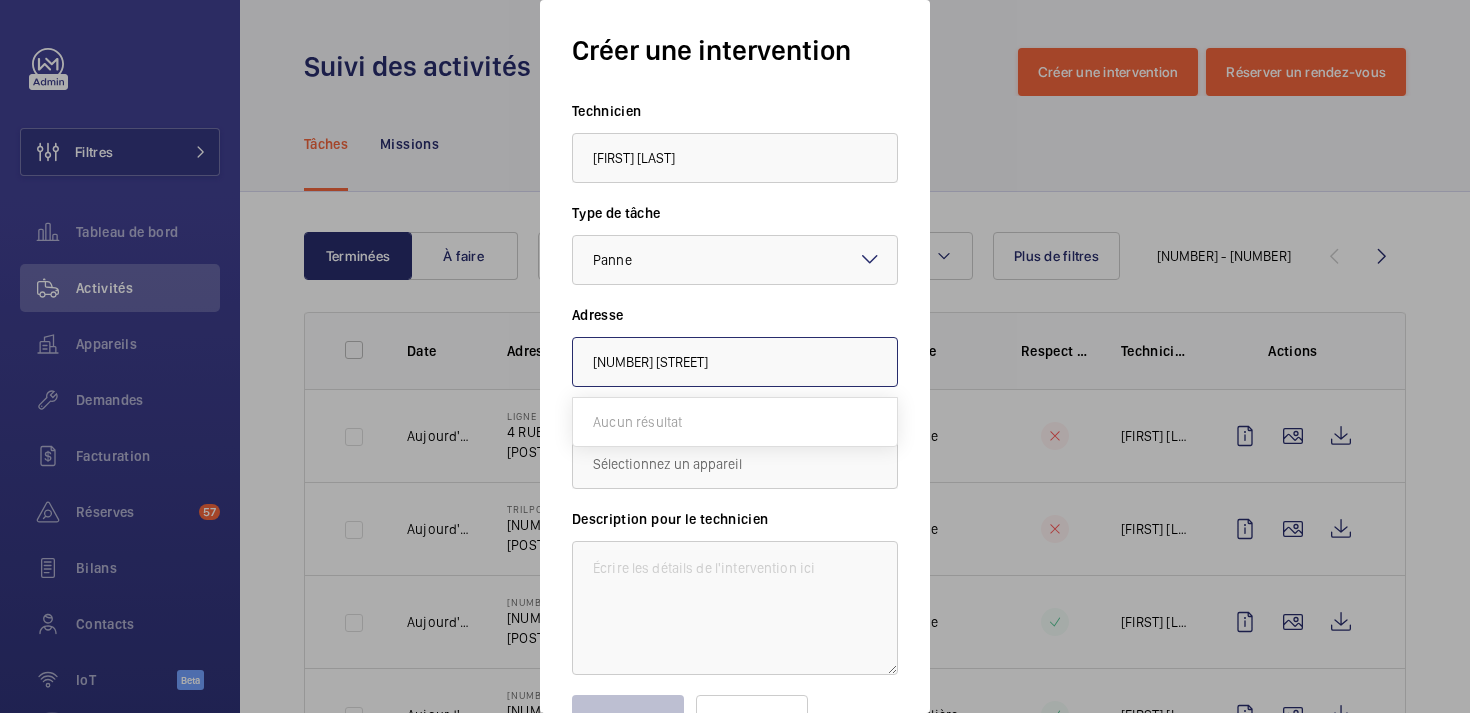 type on "[NUMBER] [STREET]" 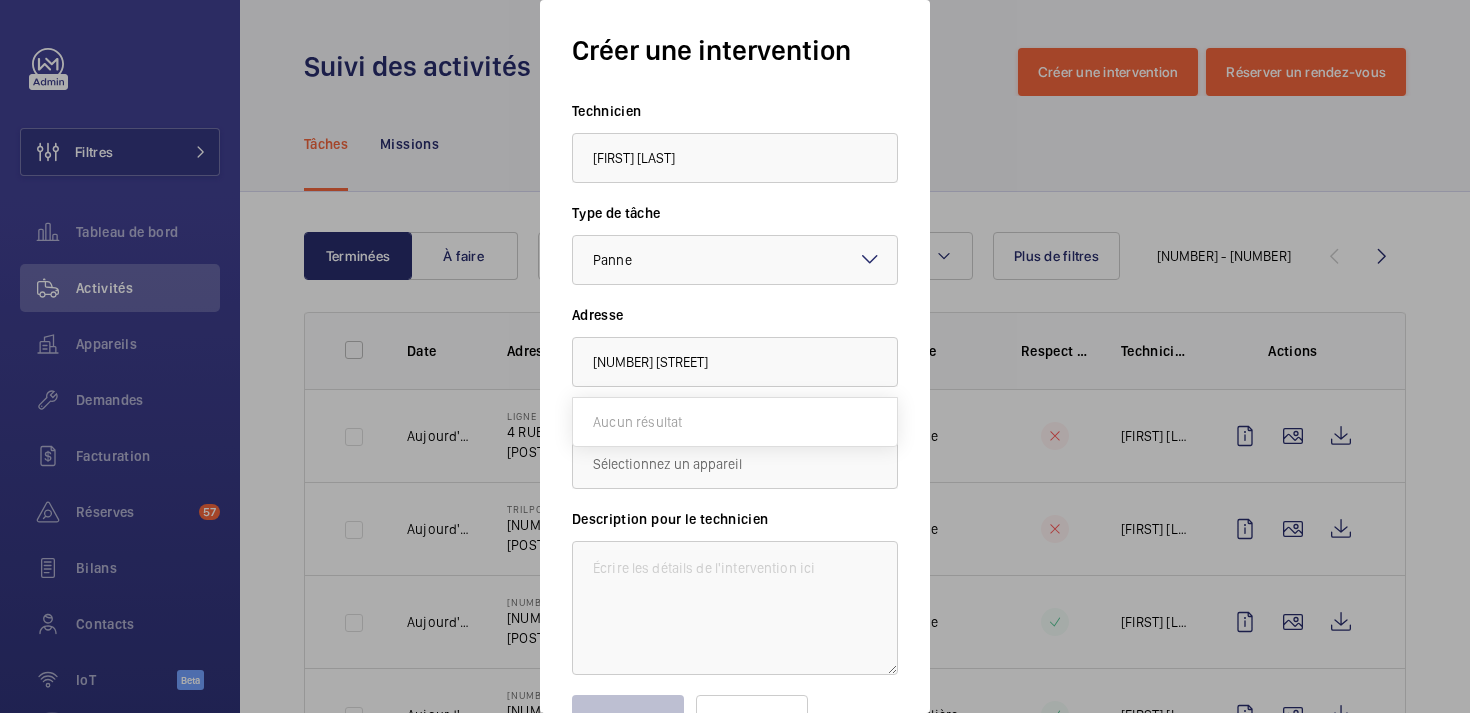 click on "Adresse" at bounding box center (735, 417) 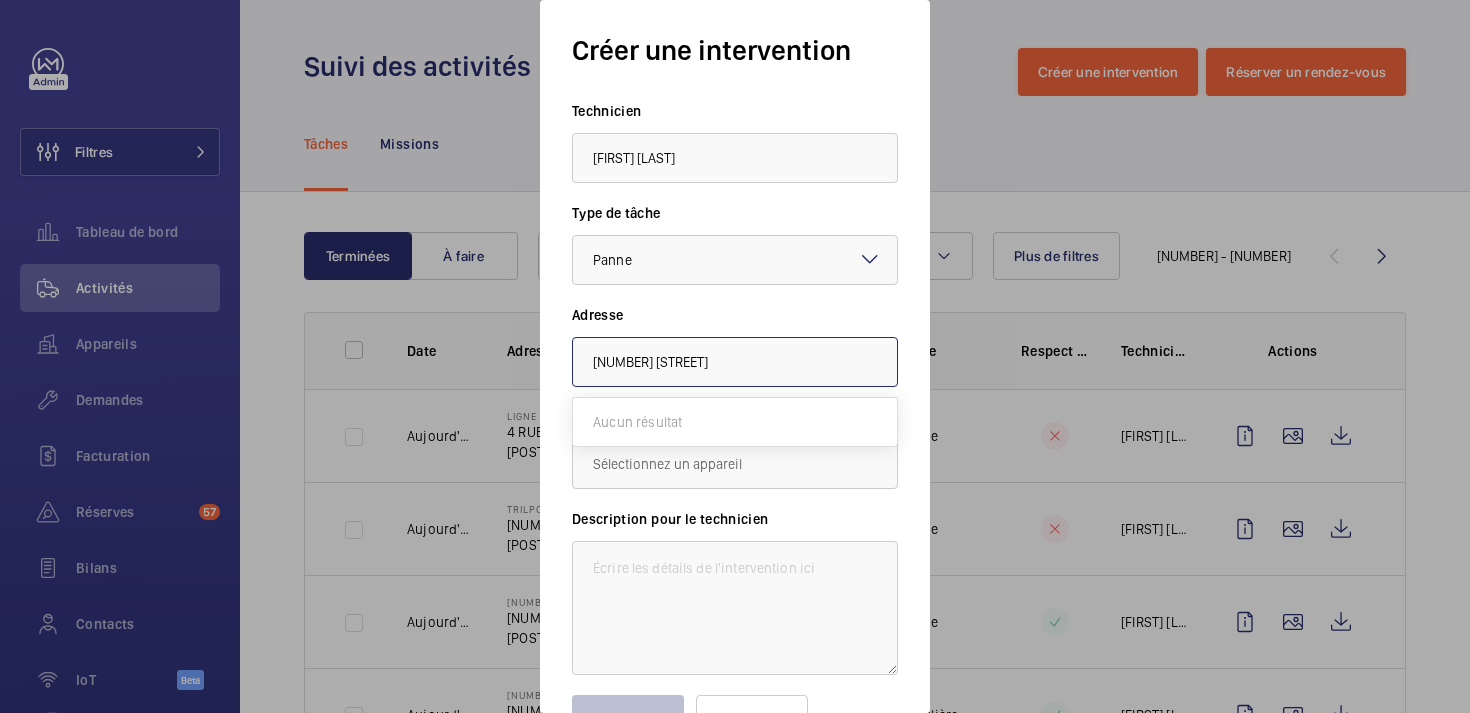 click on "[NUMBER] [STREET]" at bounding box center [735, 362] 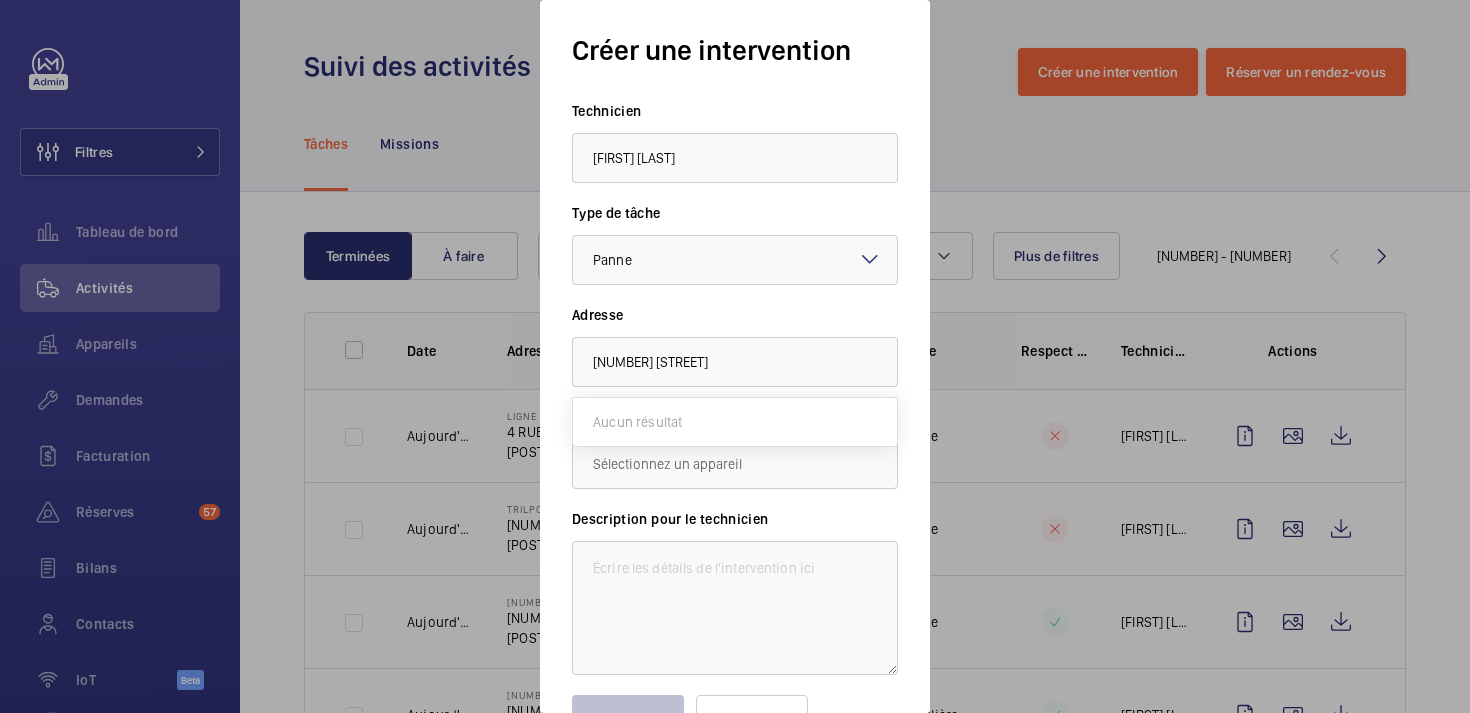 click on "Adresse" at bounding box center (735, 417) 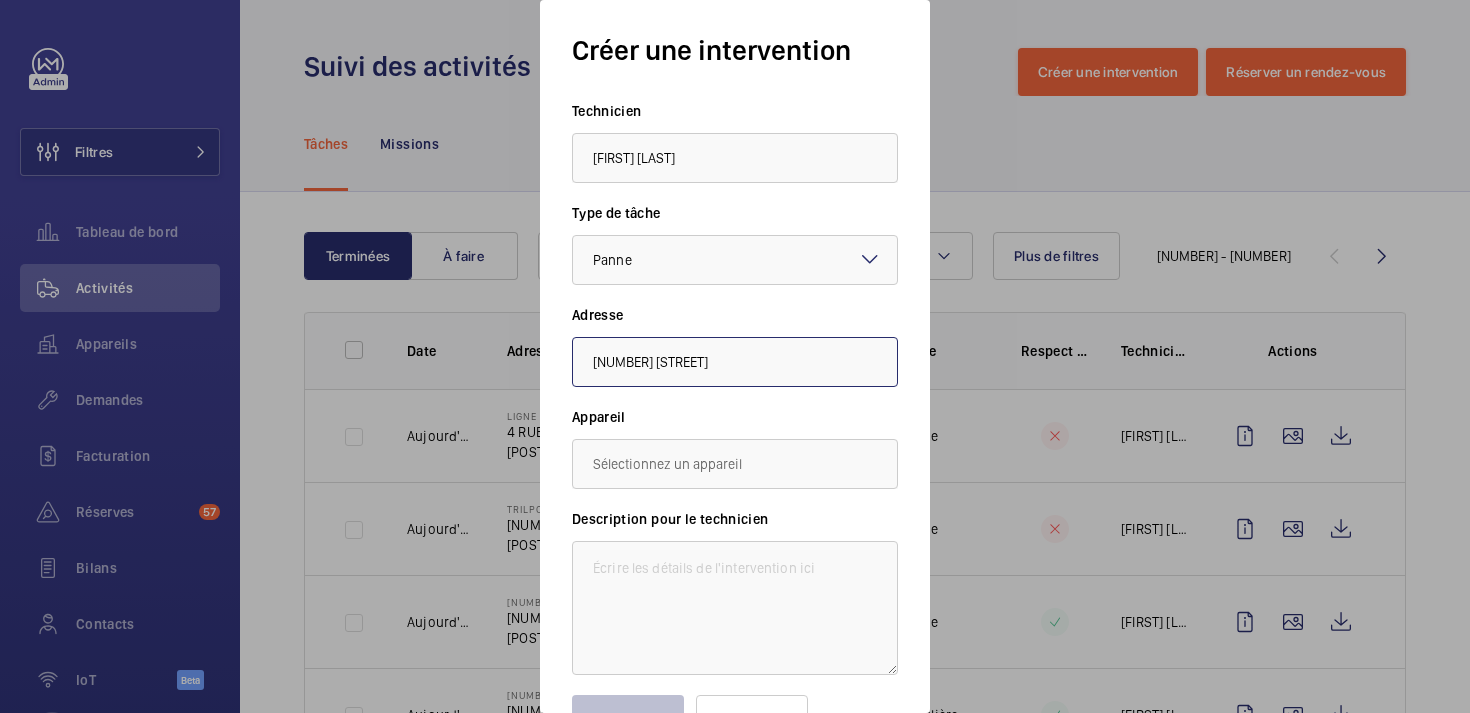 click on "[NUMBER] [STREET]" at bounding box center [735, 362] 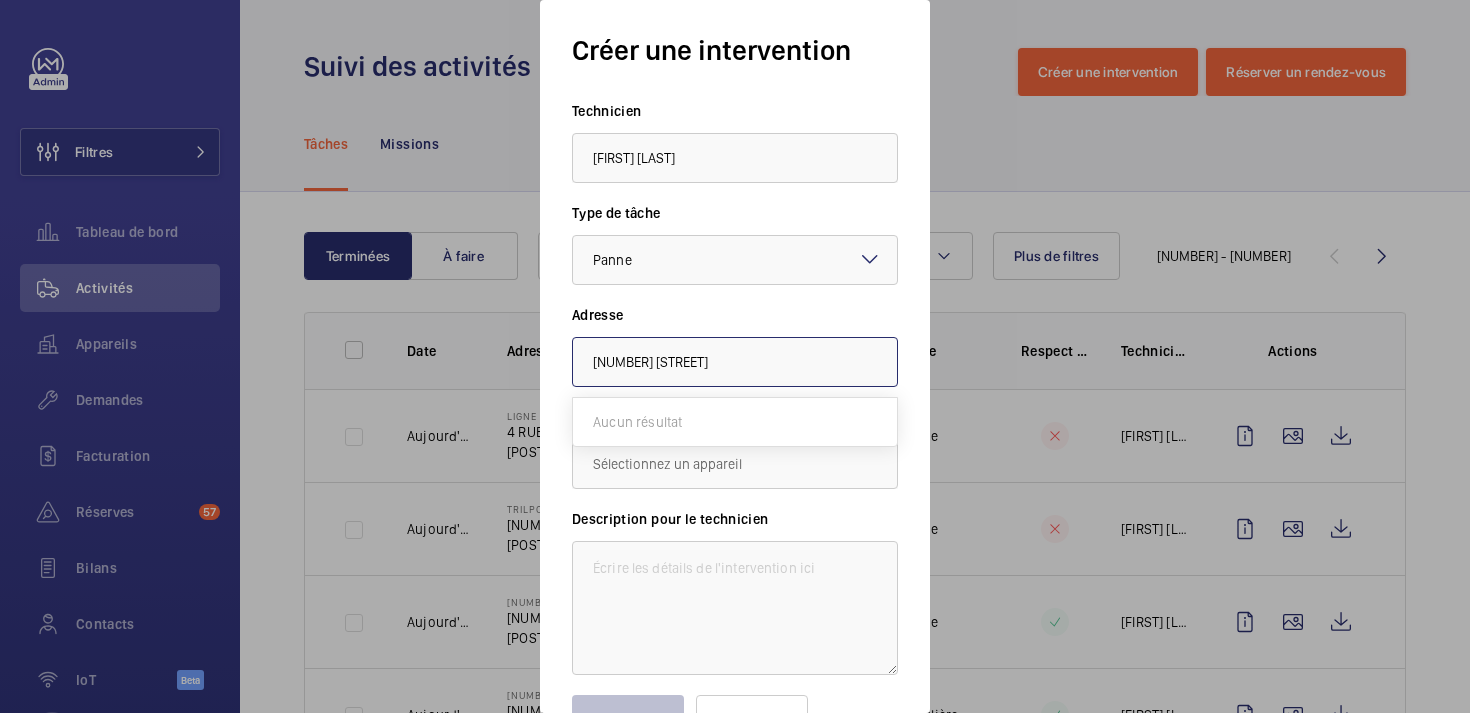 click on "[NUMBER] [STREET]" at bounding box center [735, 362] 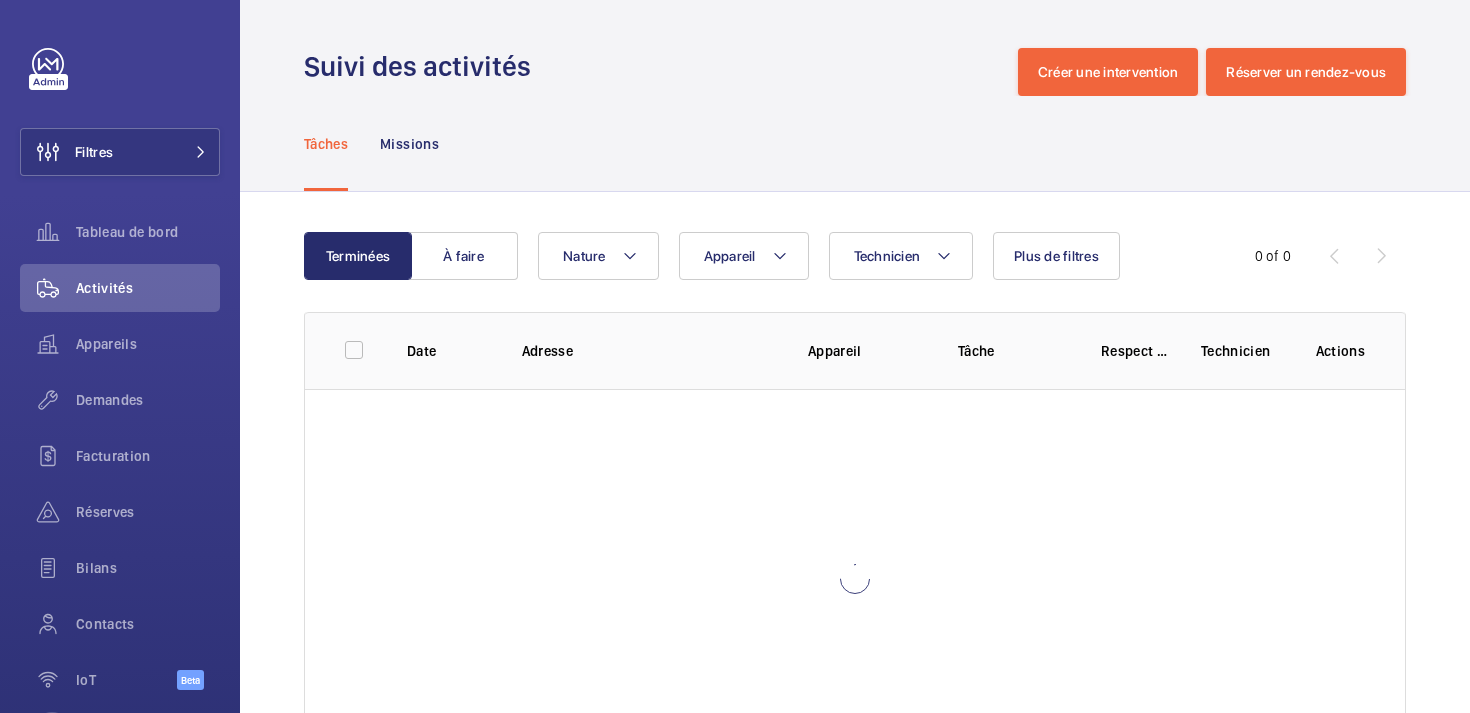 scroll, scrollTop: 0, scrollLeft: 0, axis: both 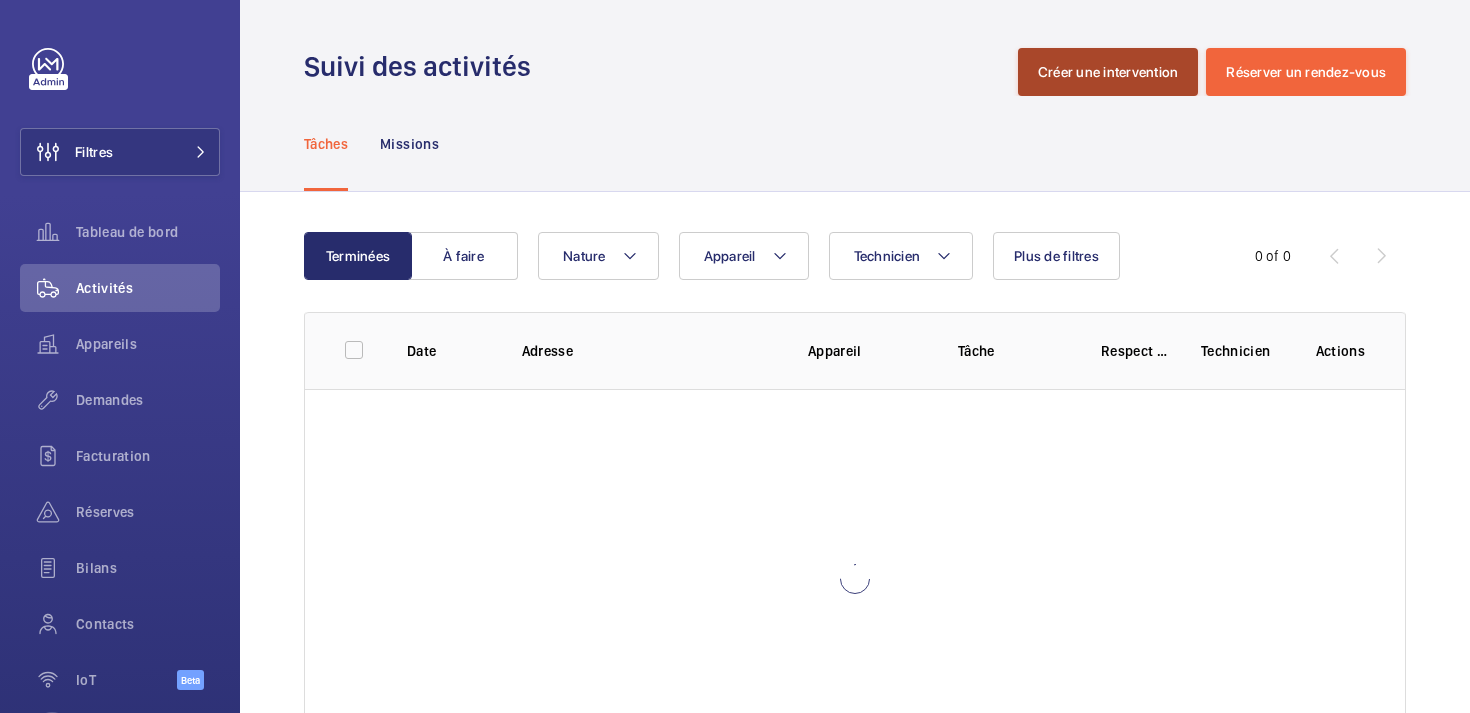 click on "Créer une intervention" 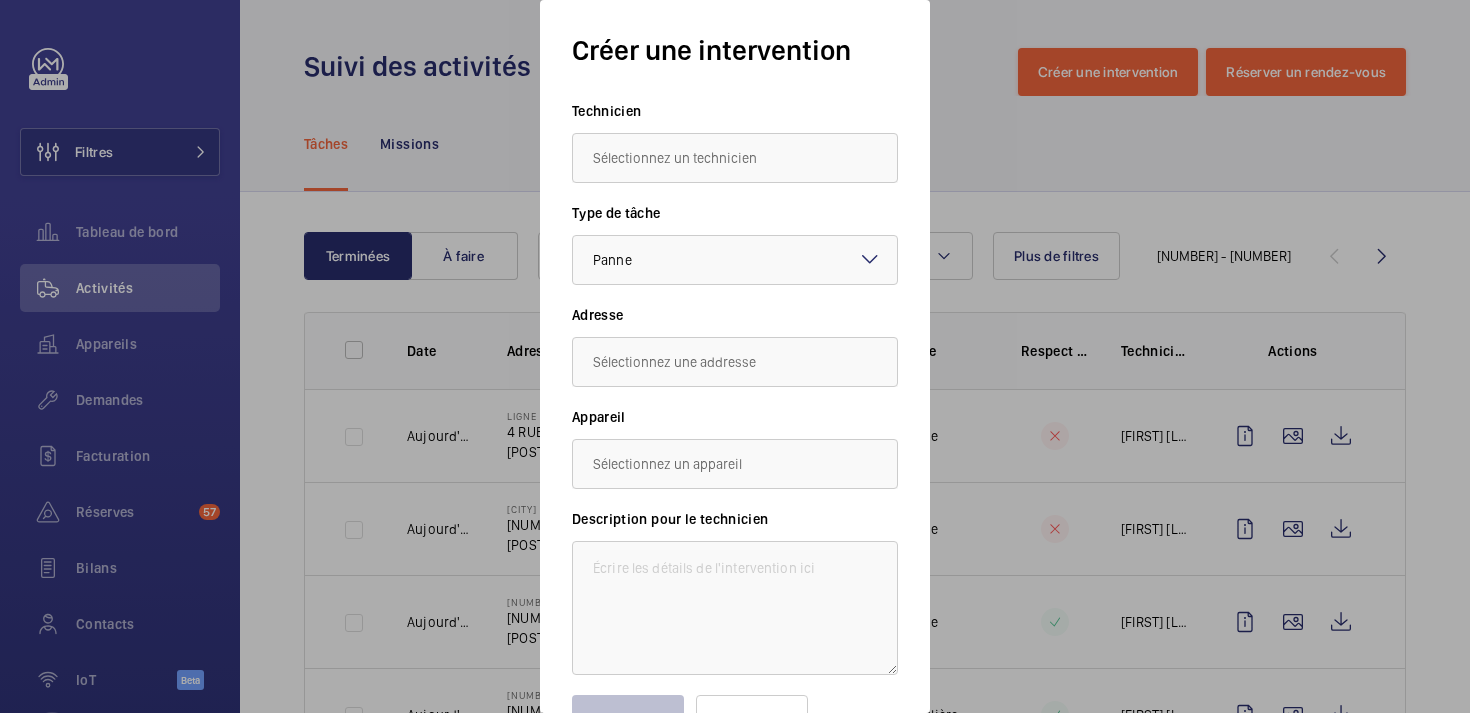 click at bounding box center [735, 158] 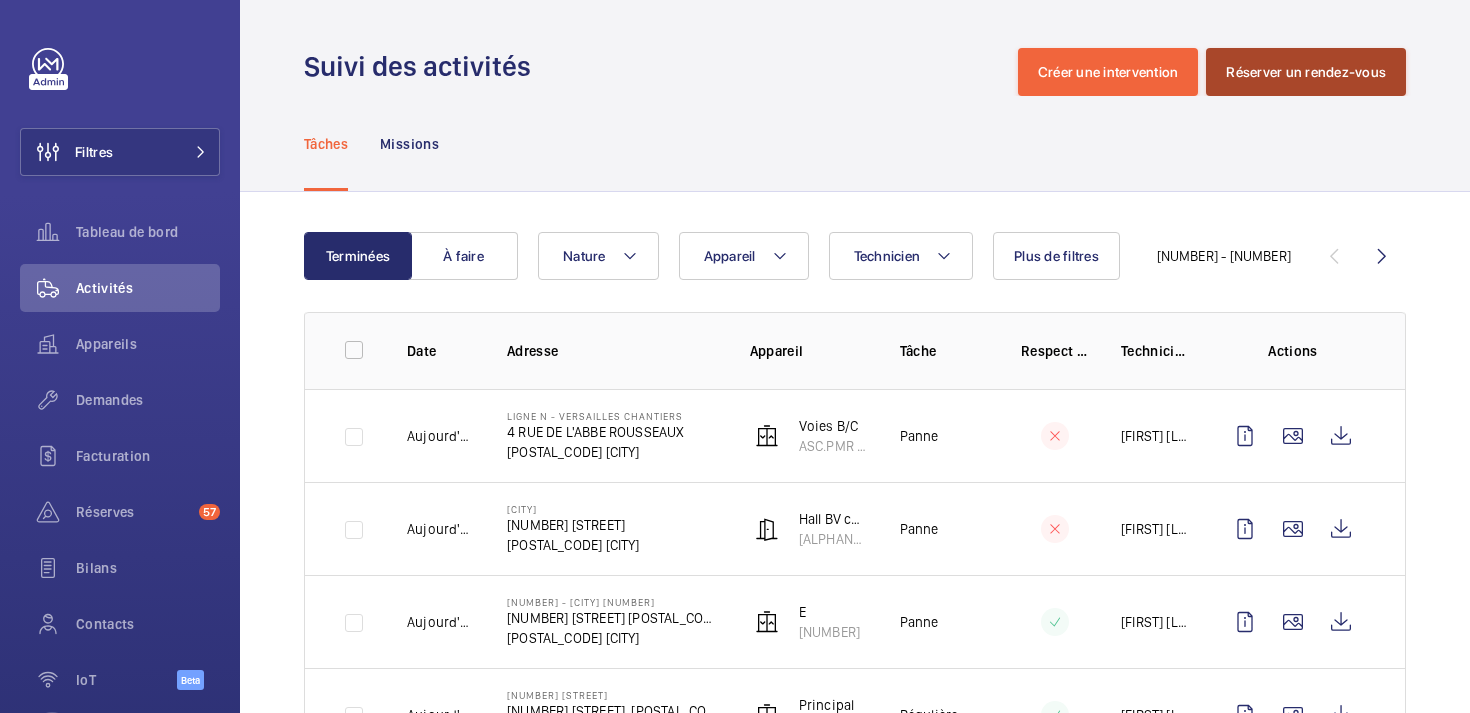 click on "Réserver un rendez-vous" 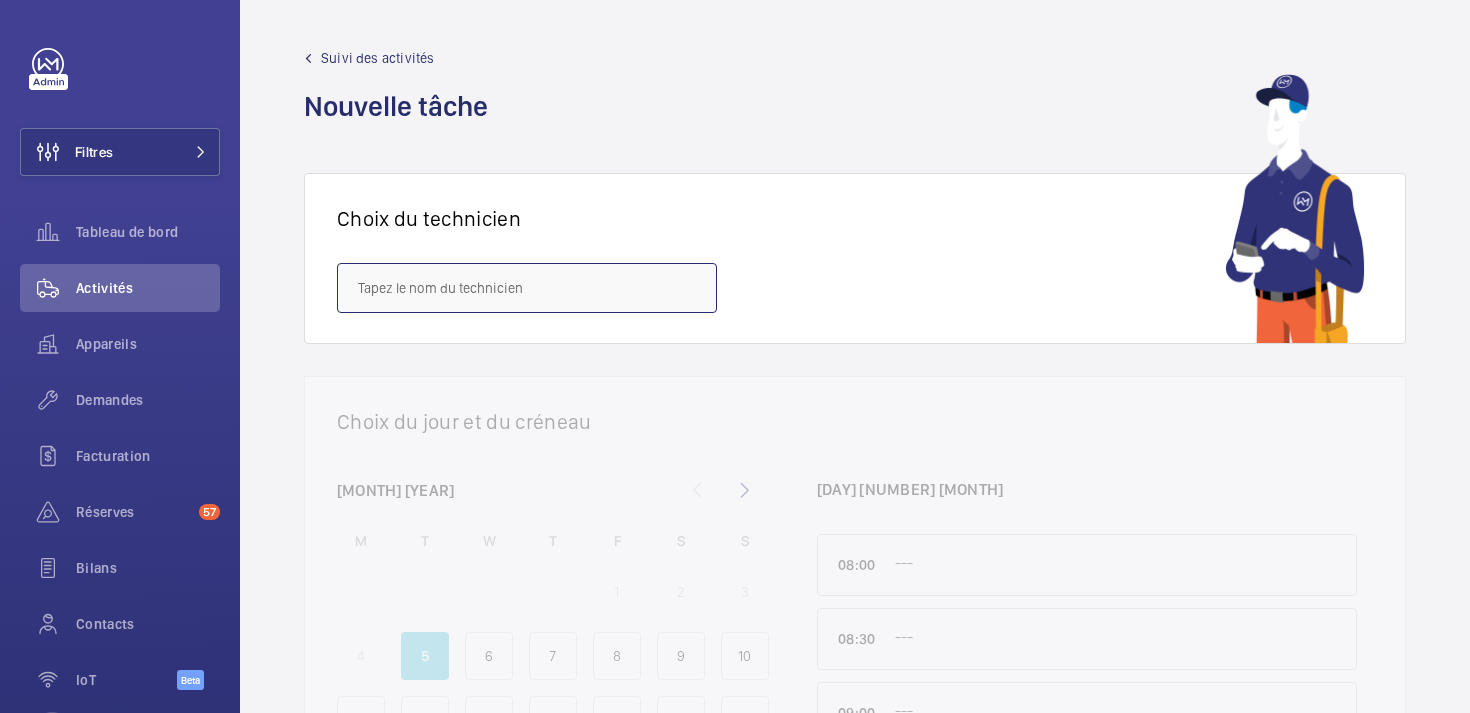 click at bounding box center (527, 288) 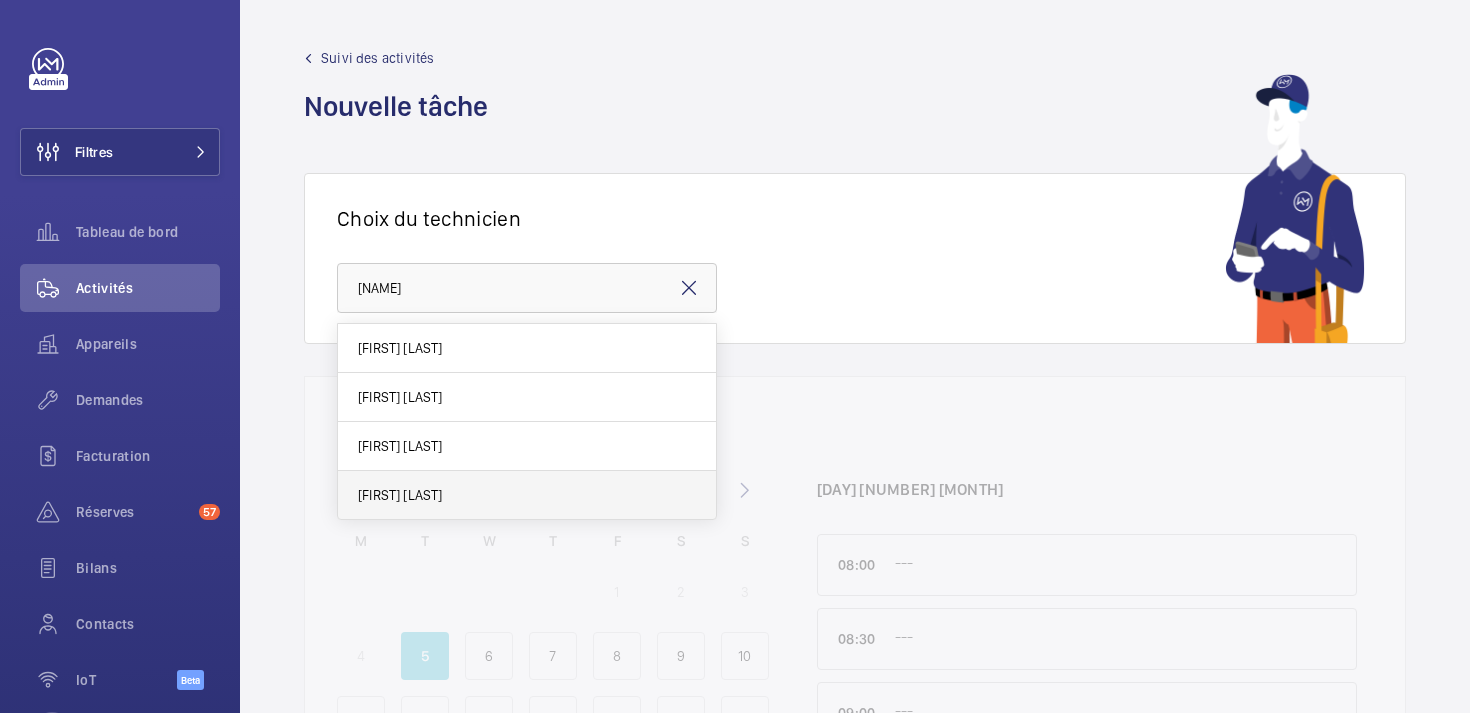 click on "[FIRST] [LAST]" at bounding box center [400, 495] 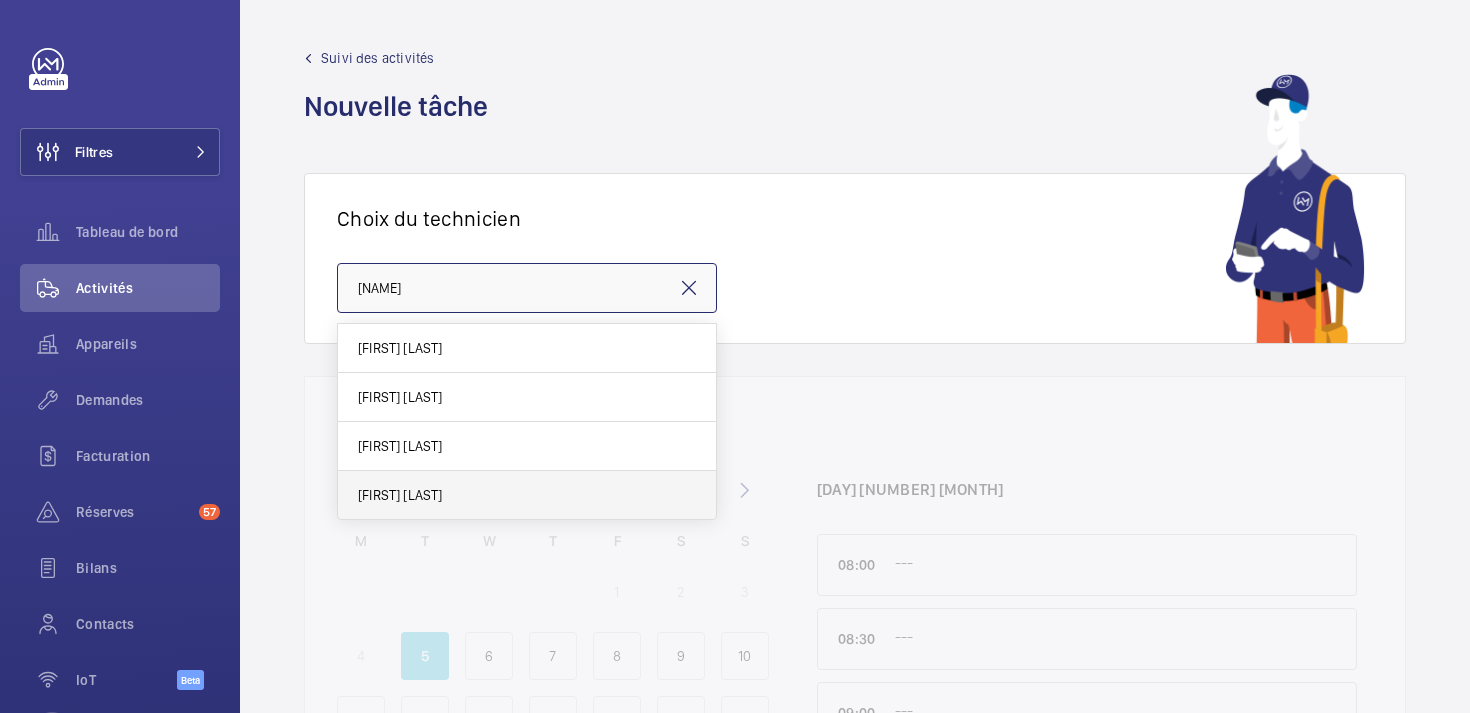 type on "[FIRST] [LAST]" 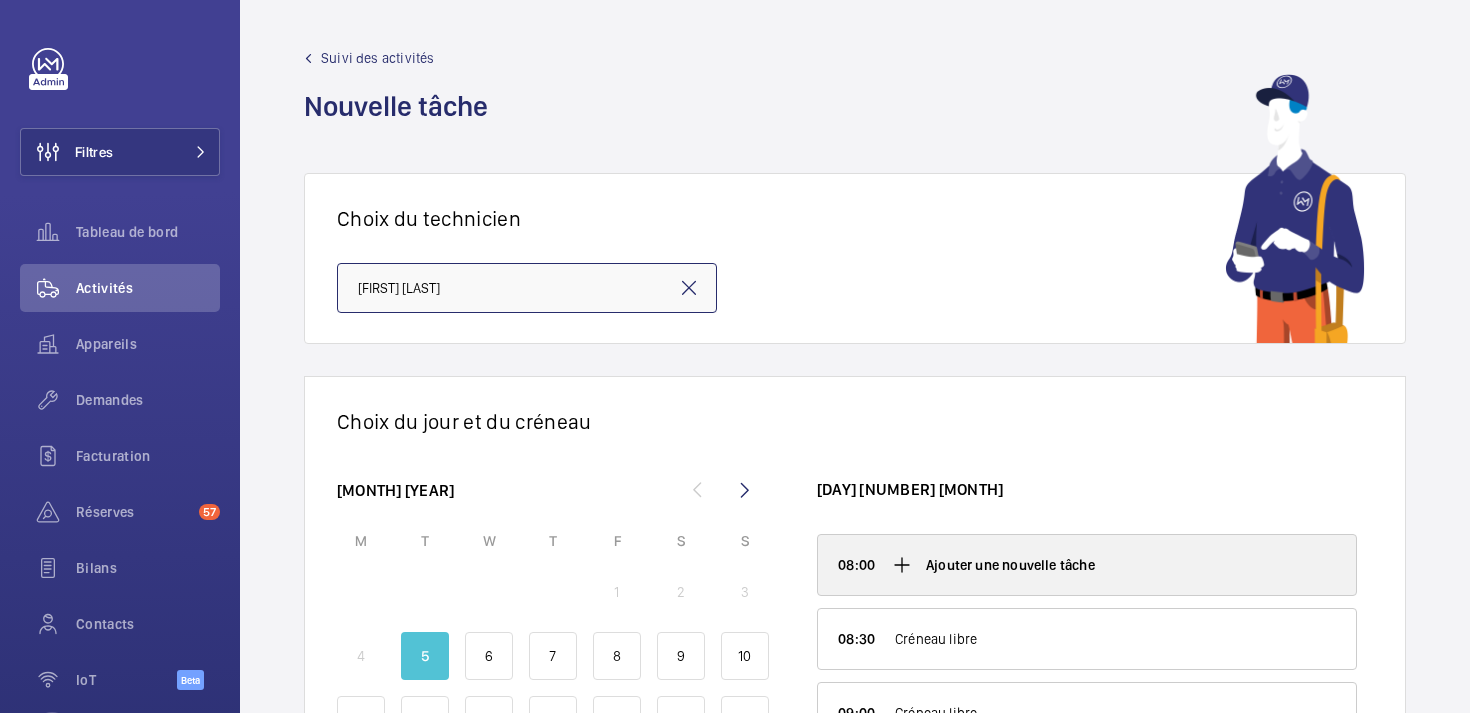 scroll, scrollTop: 225, scrollLeft: 0, axis: vertical 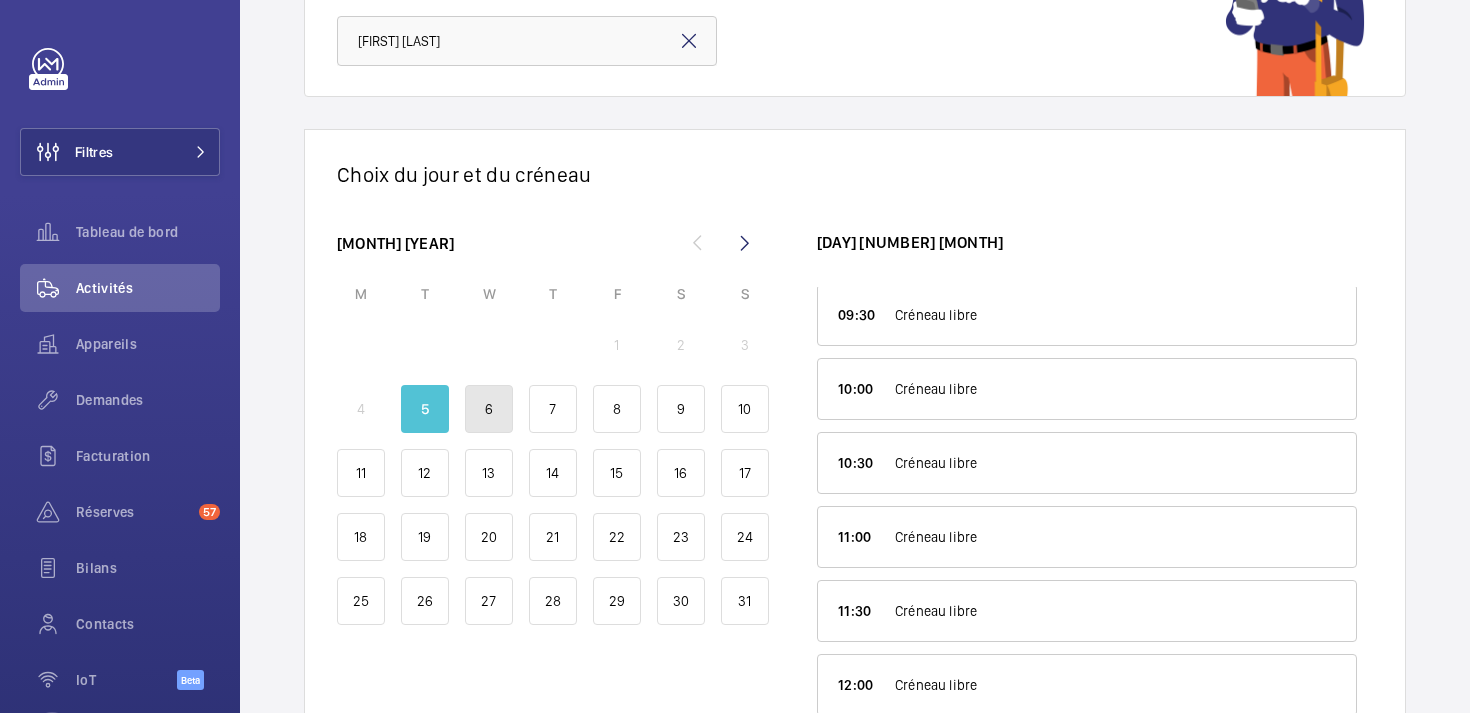click on "6" 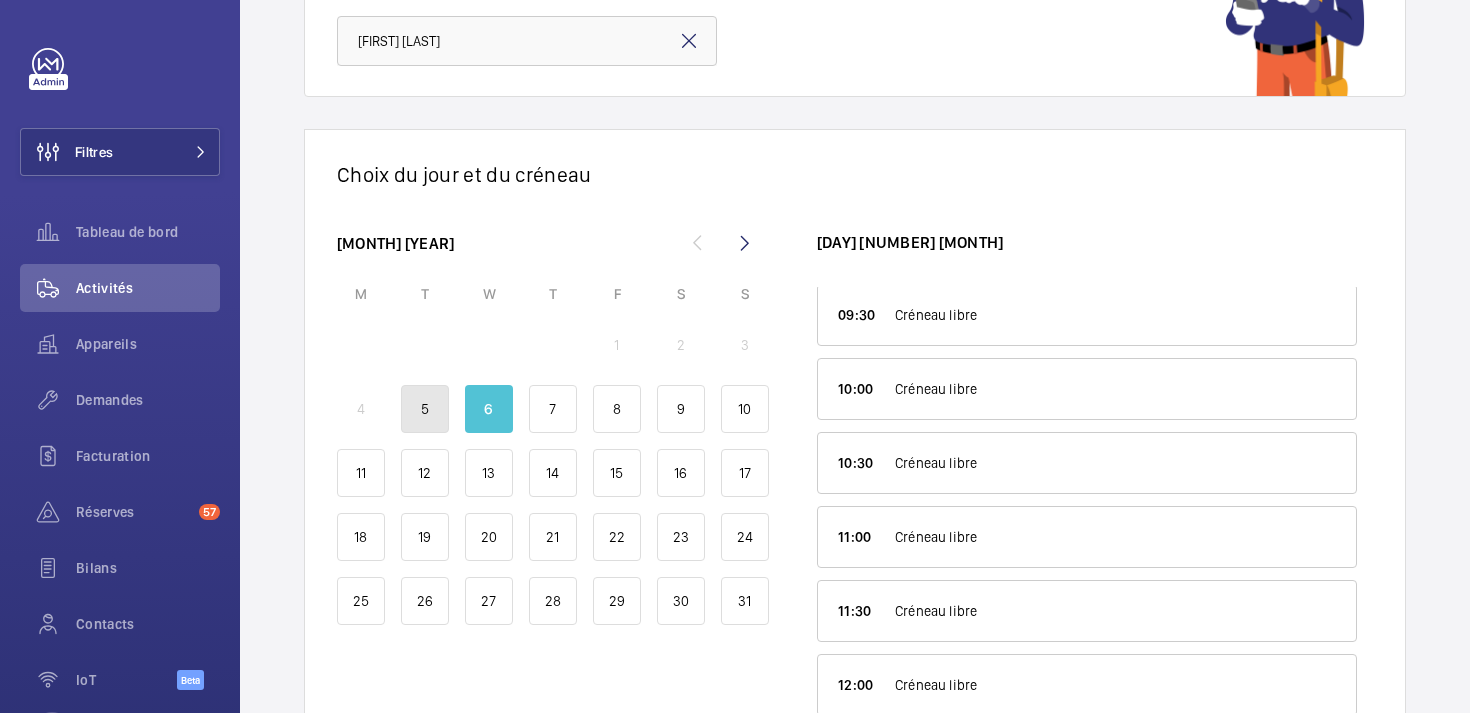 click on "5" 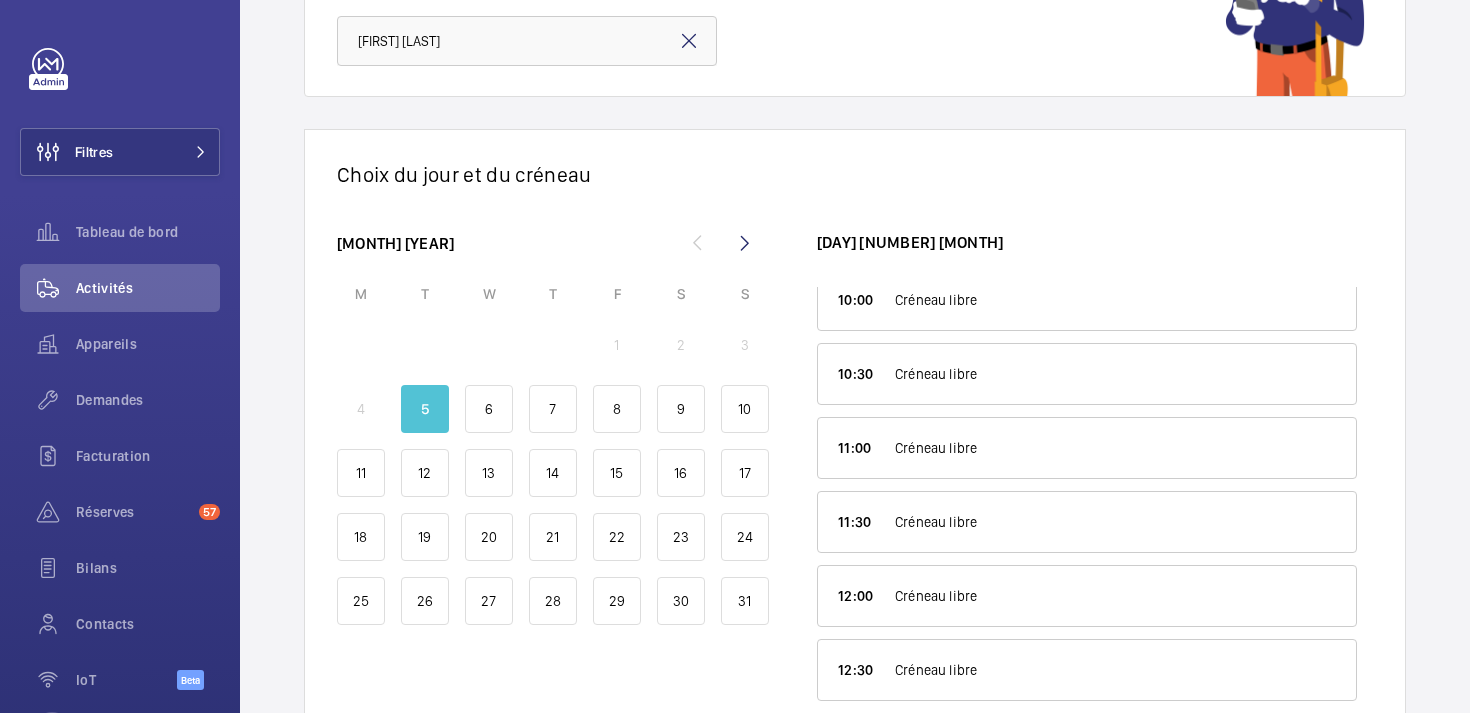 scroll, scrollTop: 339, scrollLeft: 0, axis: vertical 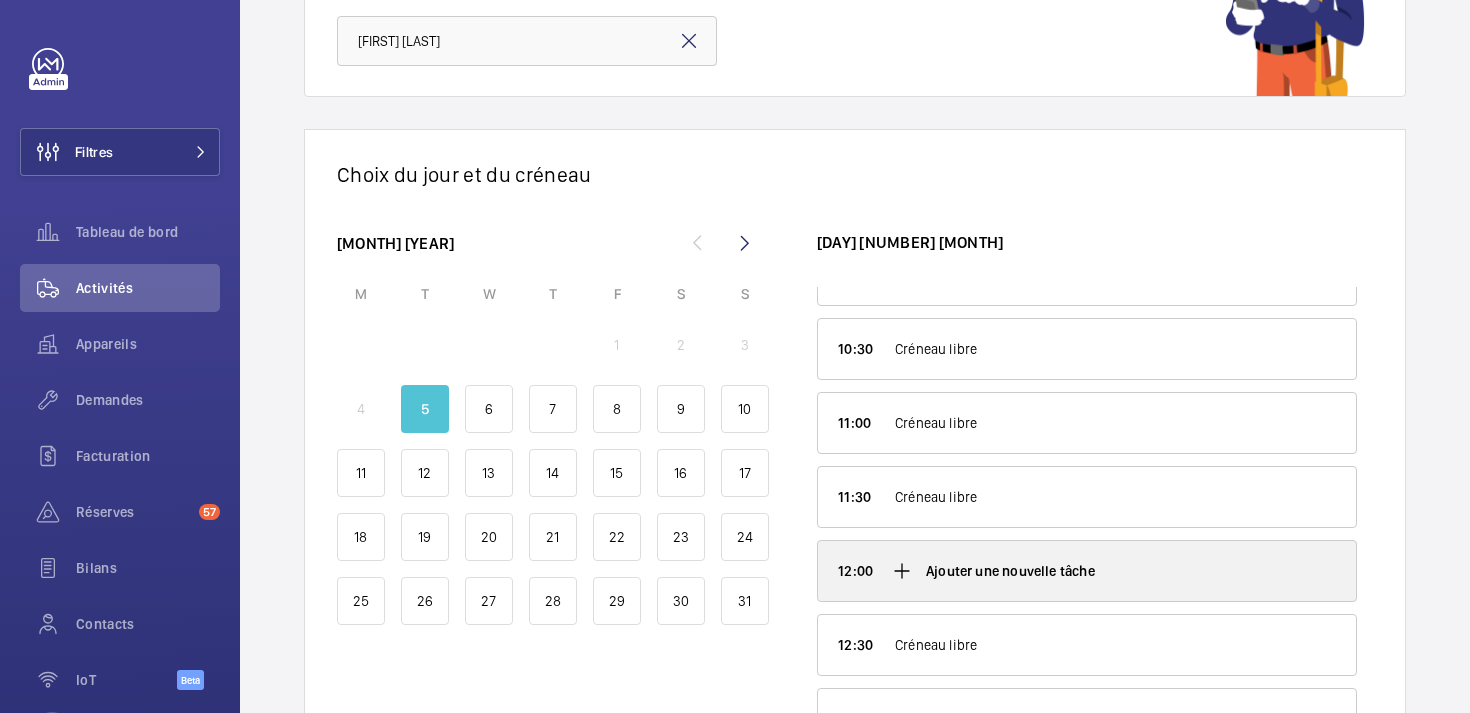 click 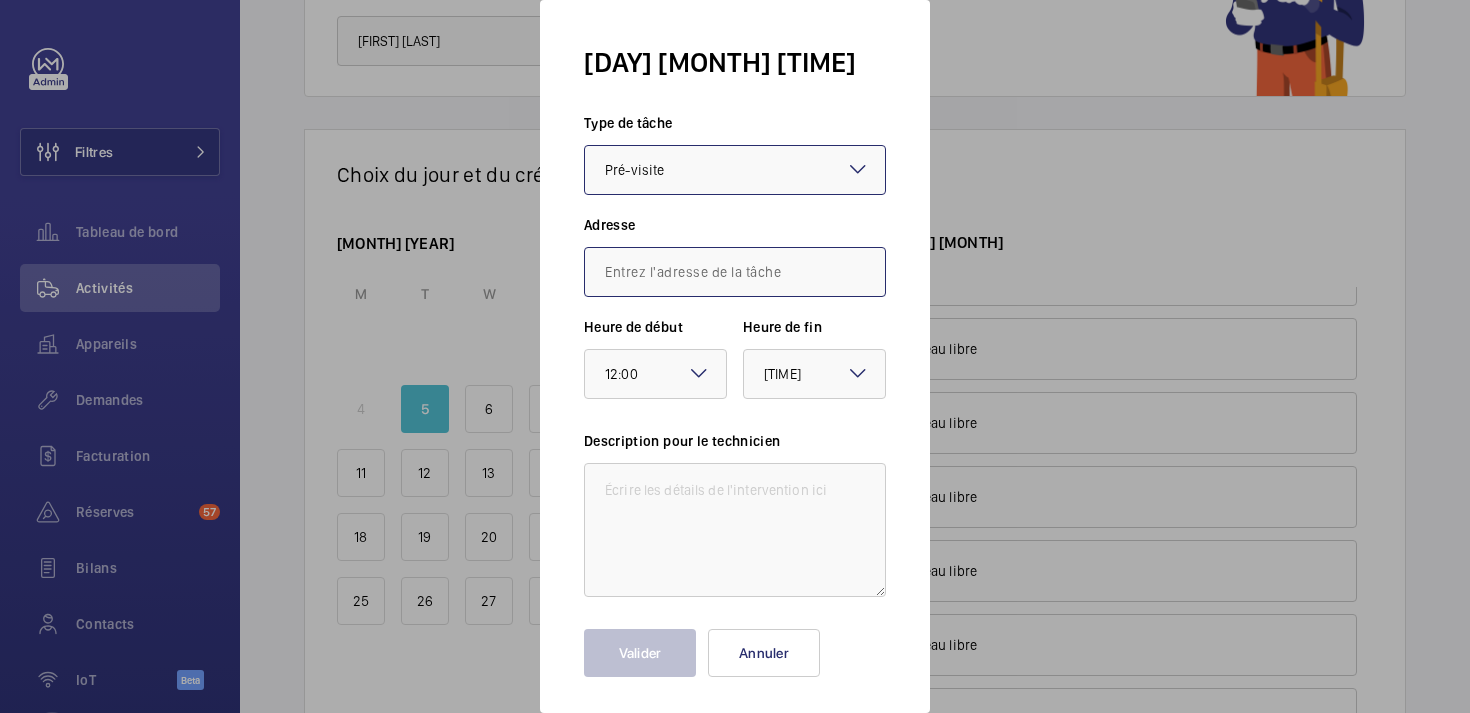 click at bounding box center [735, 272] 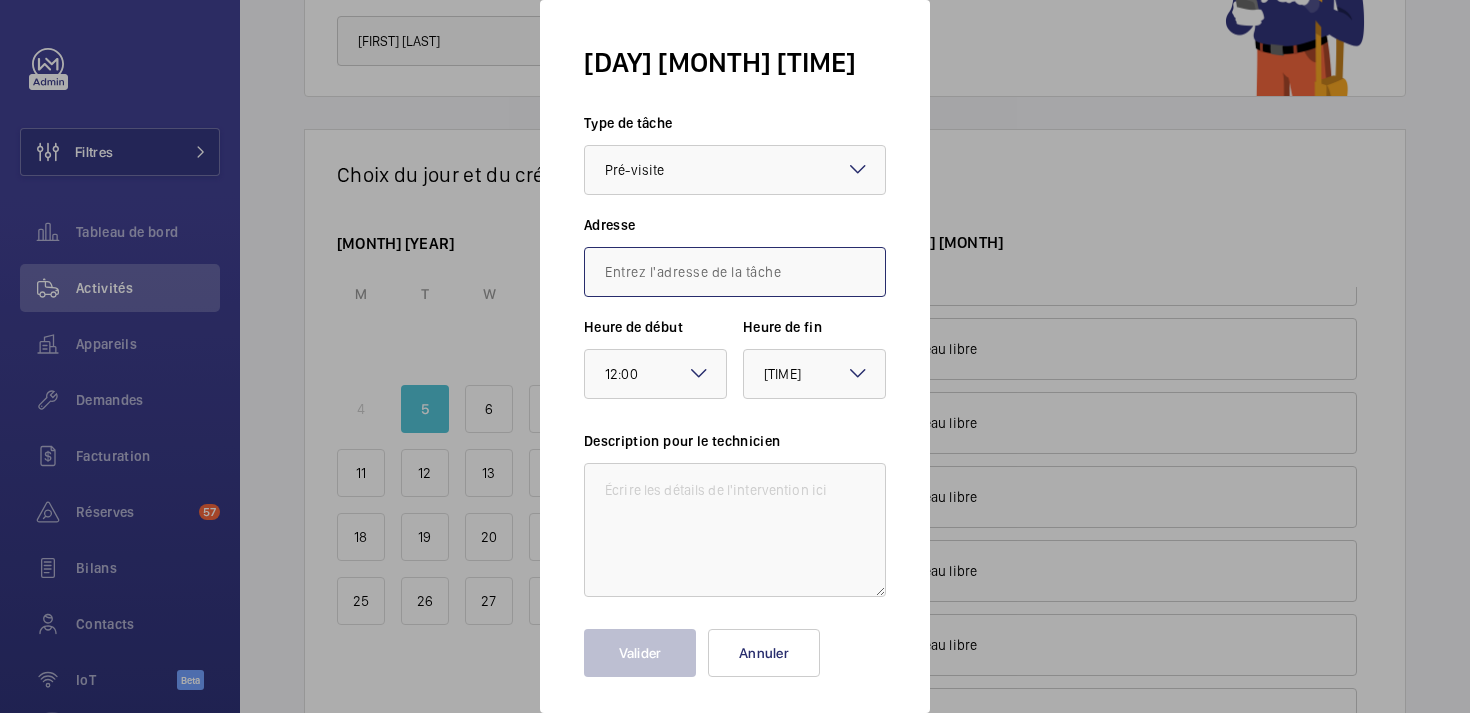 paste on "[NUMBER] [STREET]" 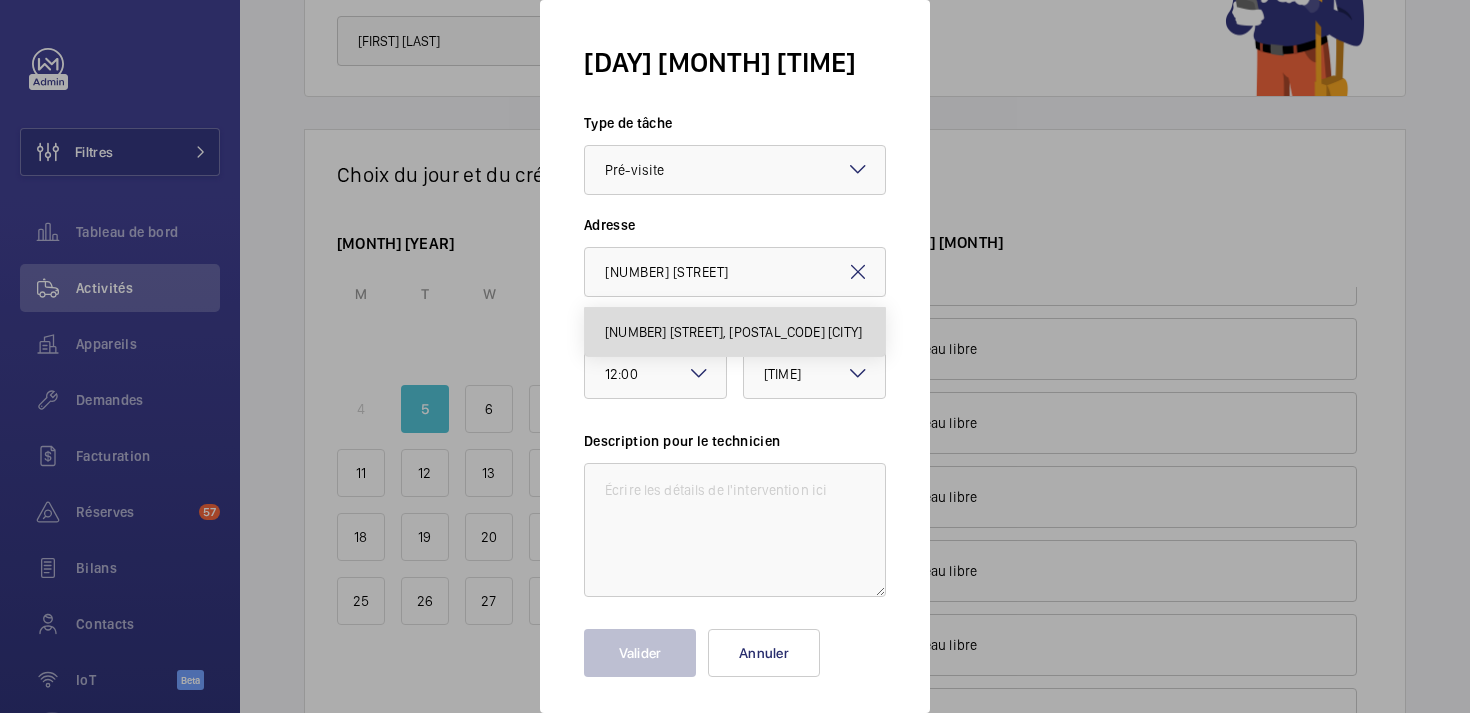 click on "33 Rue des Jeuneurs, 75002 PARIS" at bounding box center (733, 332) 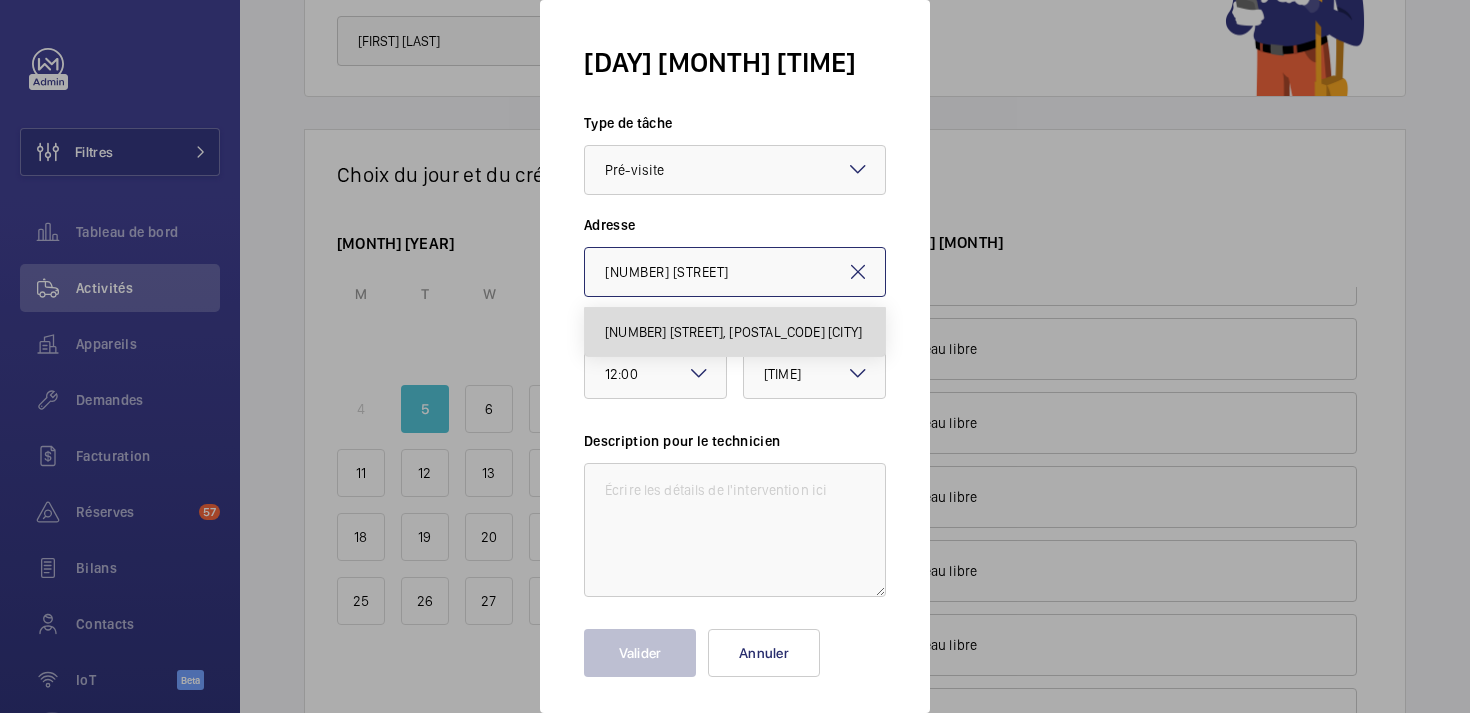type on "33 Rue des Jeuneurs, 75002 PARIS" 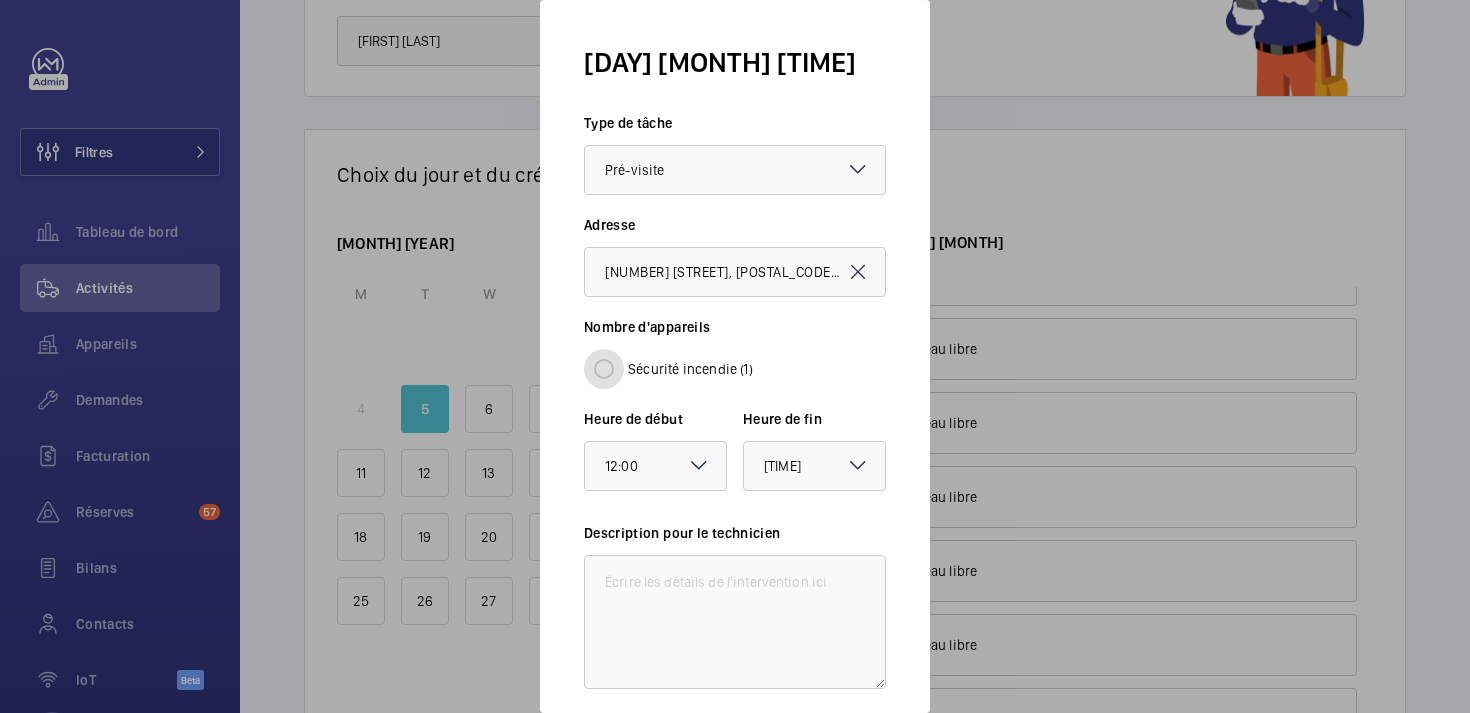 click on "Sécurité incendie (1)" at bounding box center (604, 369) 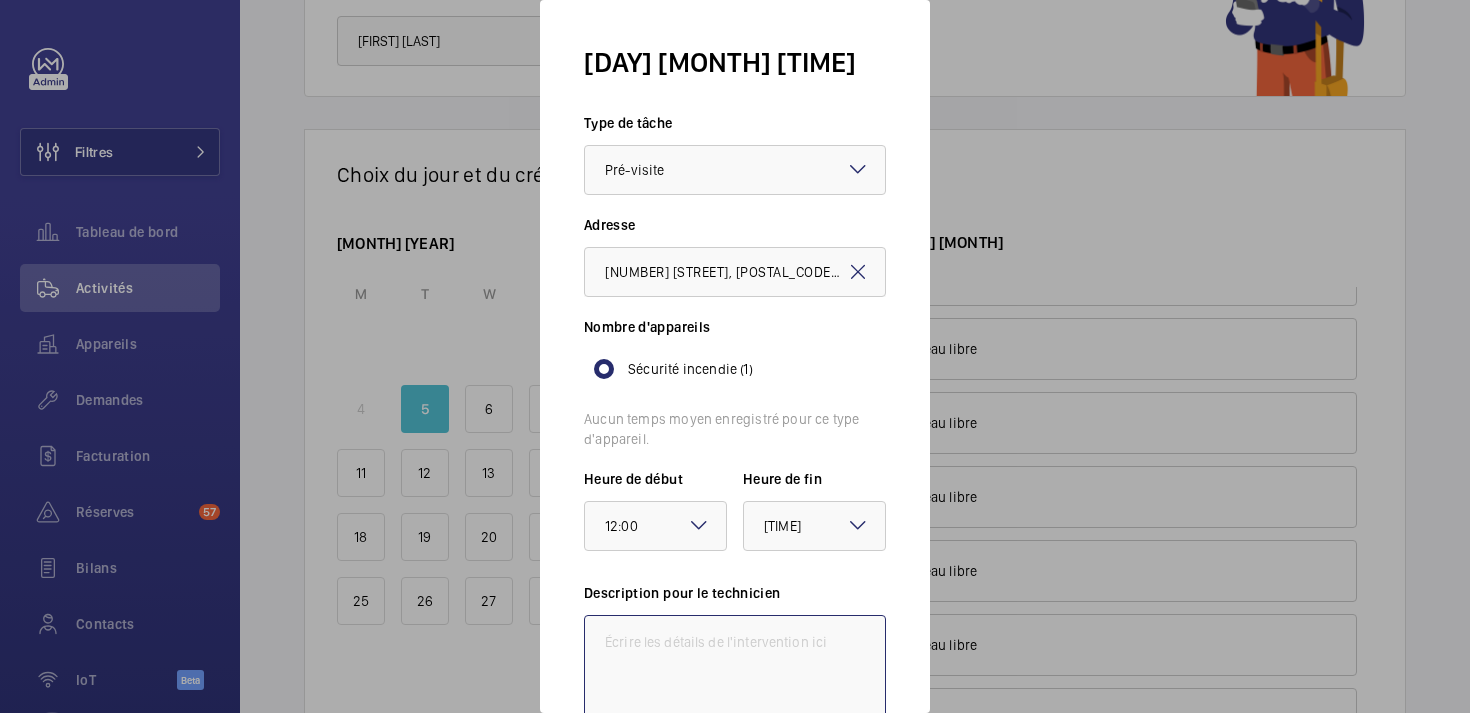 click 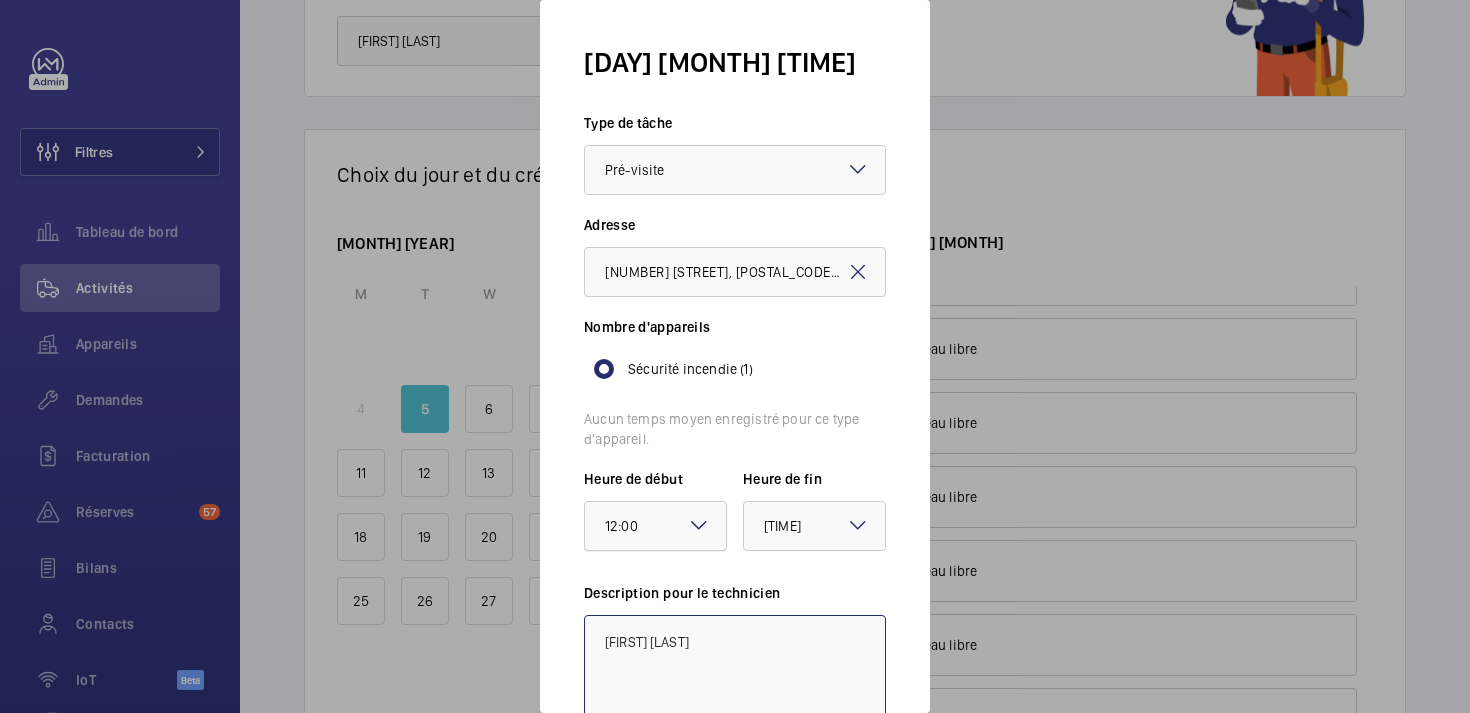 scroll, scrollTop: 160, scrollLeft: 0, axis: vertical 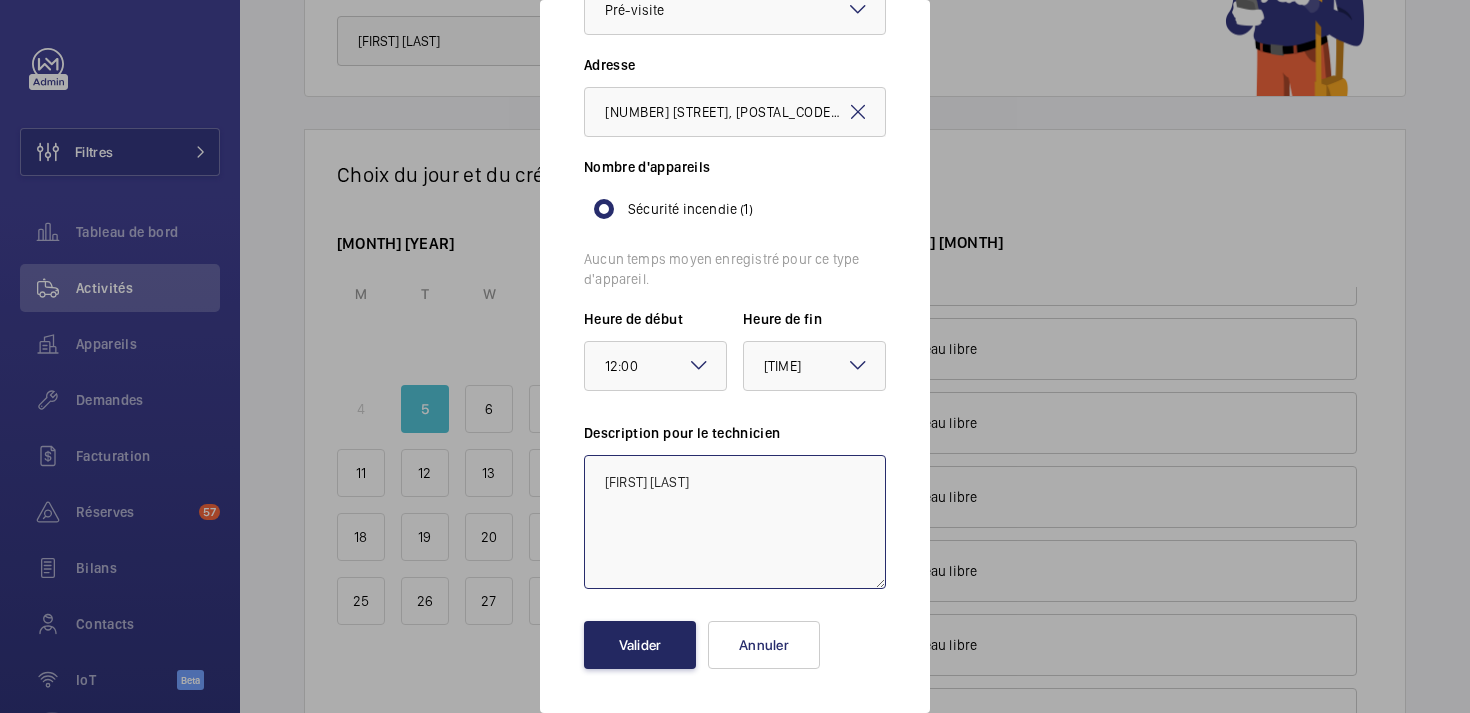 type on "Quantitatif envoyé sur slack" 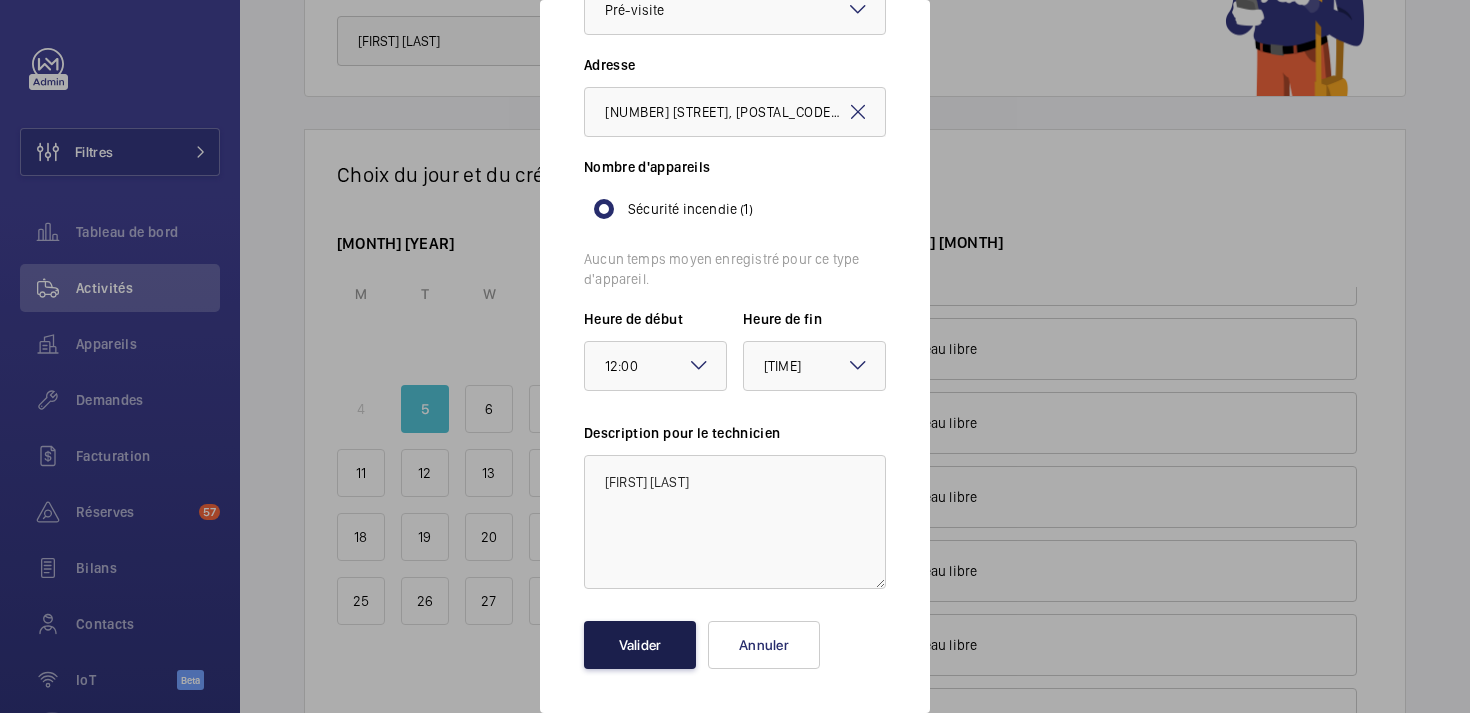 click on "Valider" at bounding box center (640, 645) 